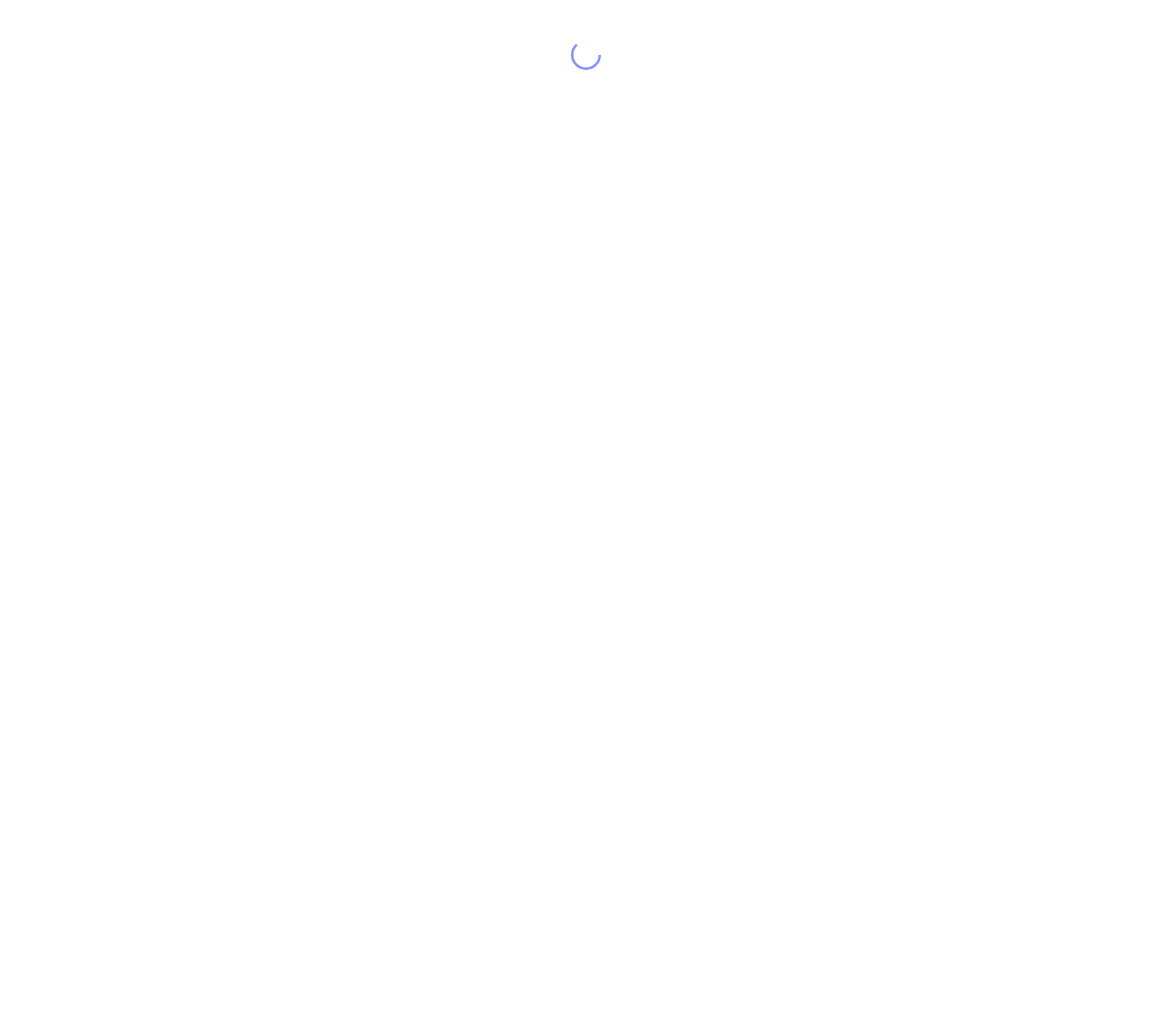 scroll, scrollTop: 0, scrollLeft: 0, axis: both 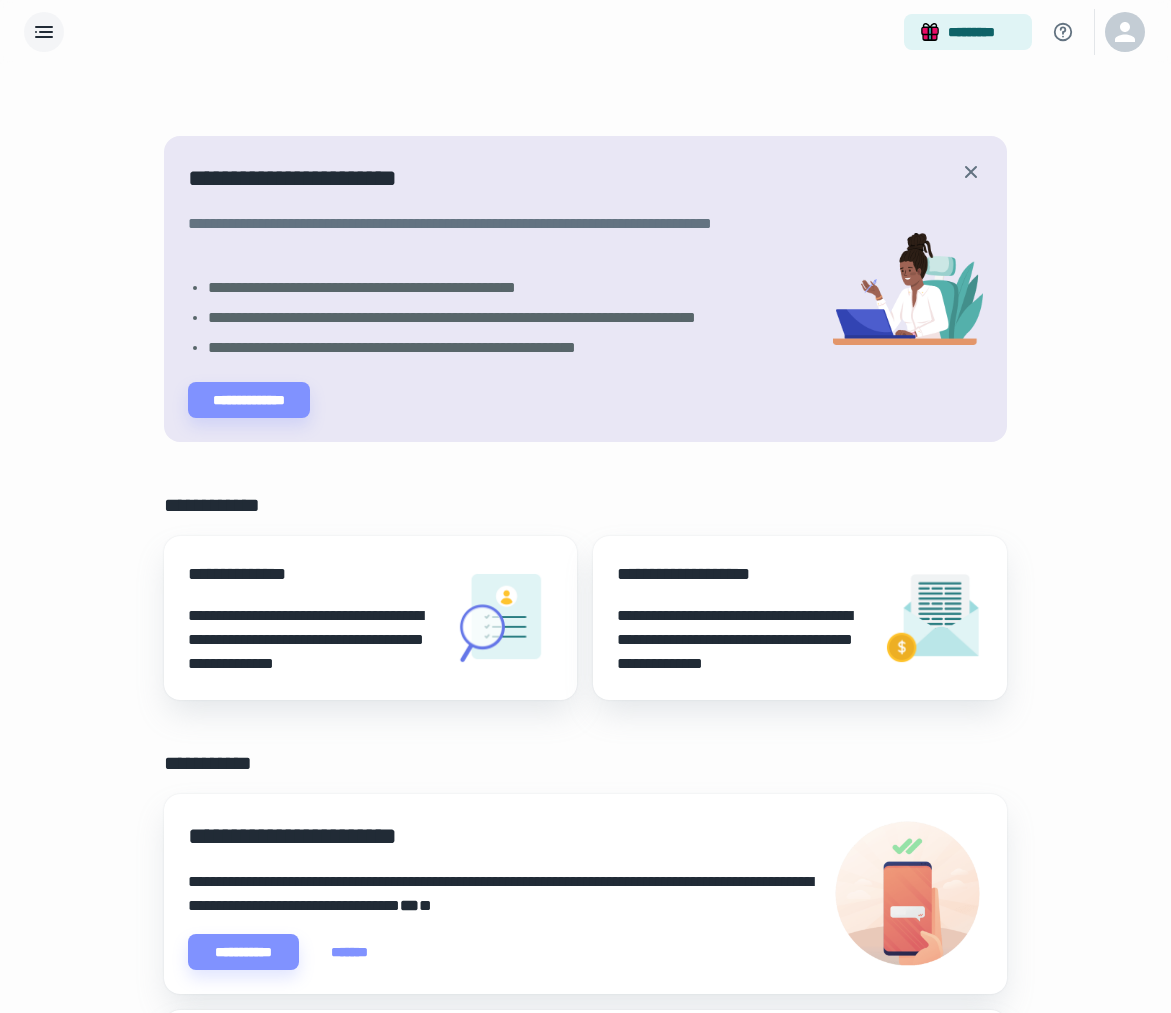 click 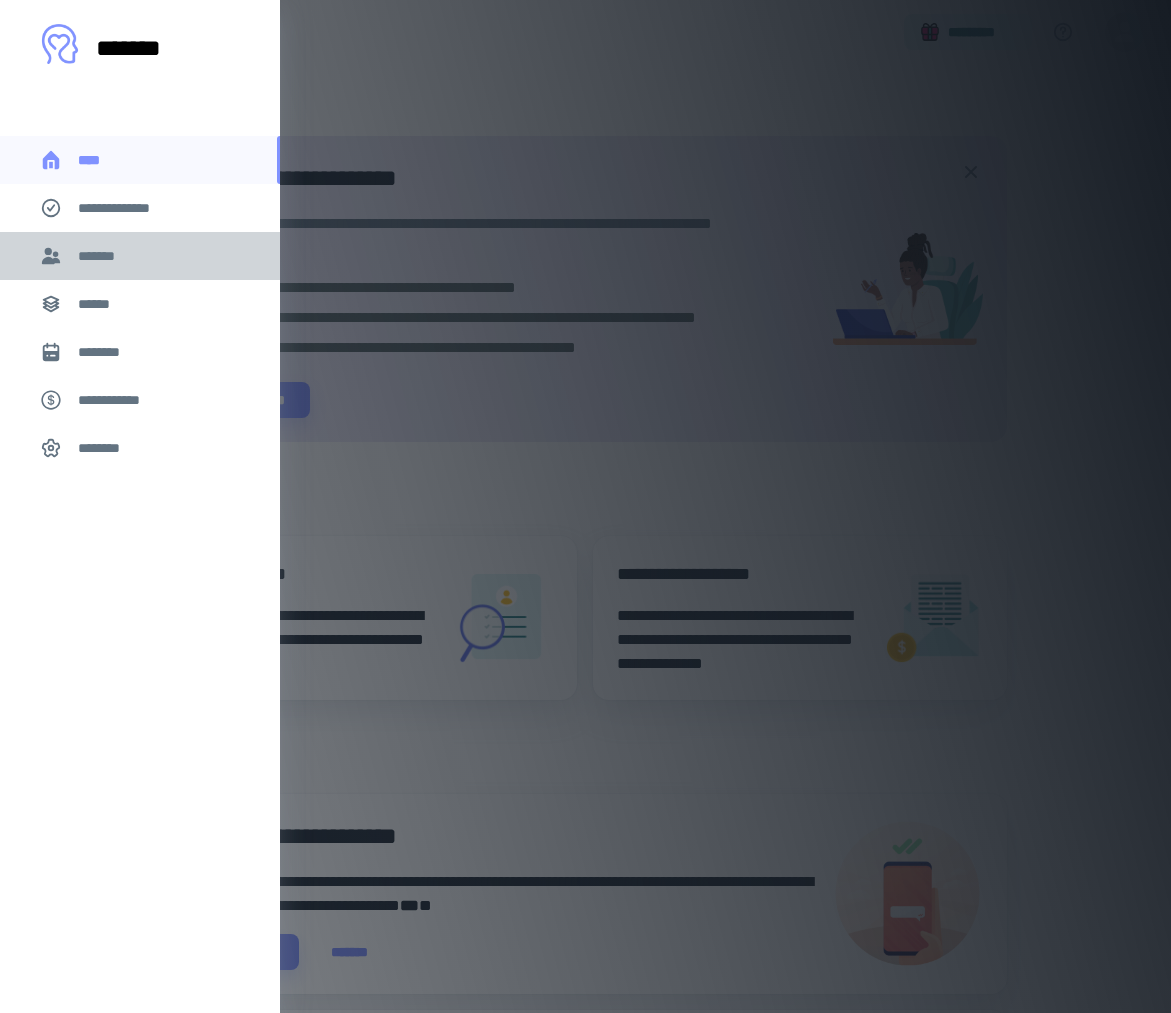 click on "*******" at bounding box center [140, 256] 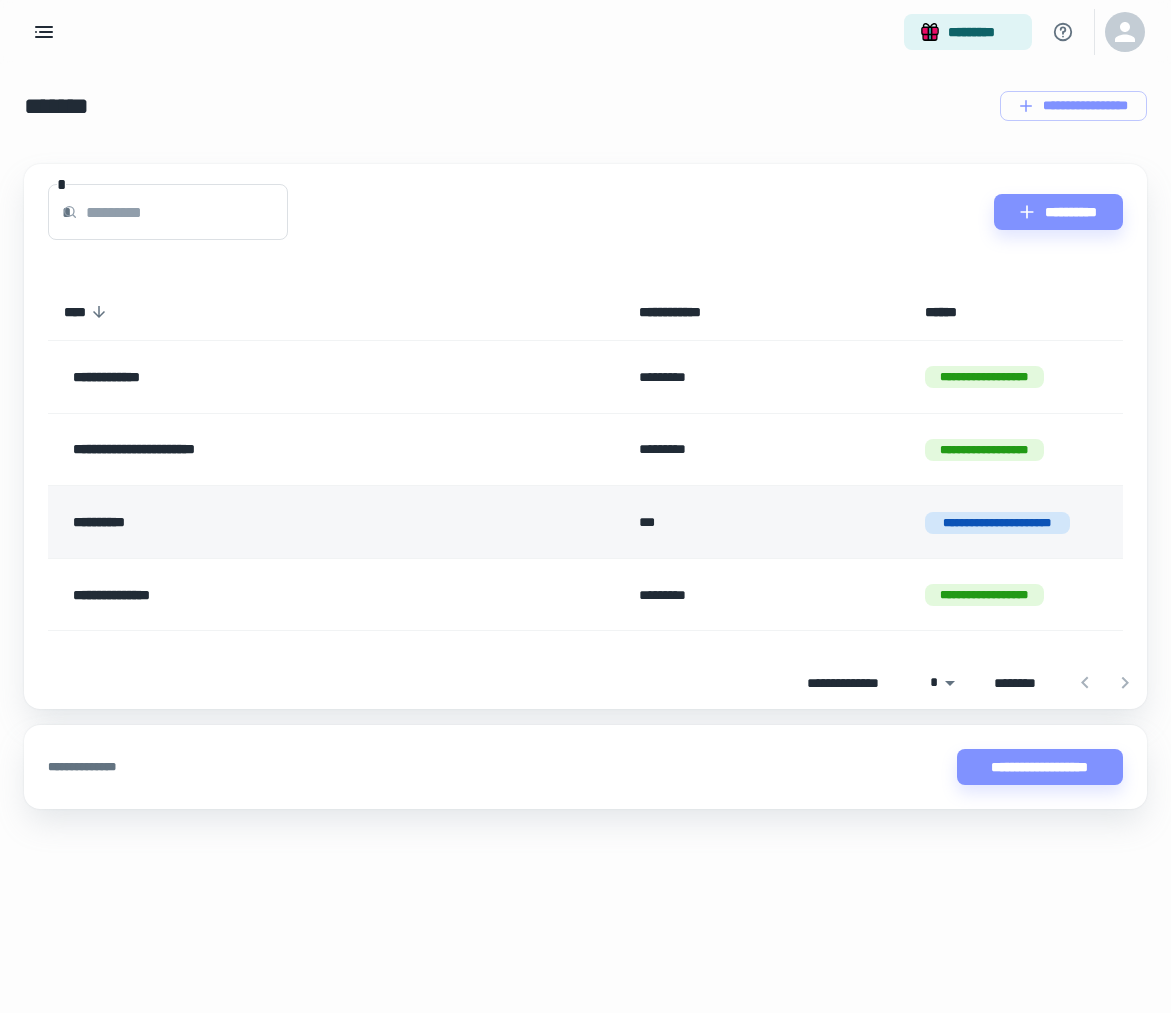 click on "**********" at bounding box center [286, 522] 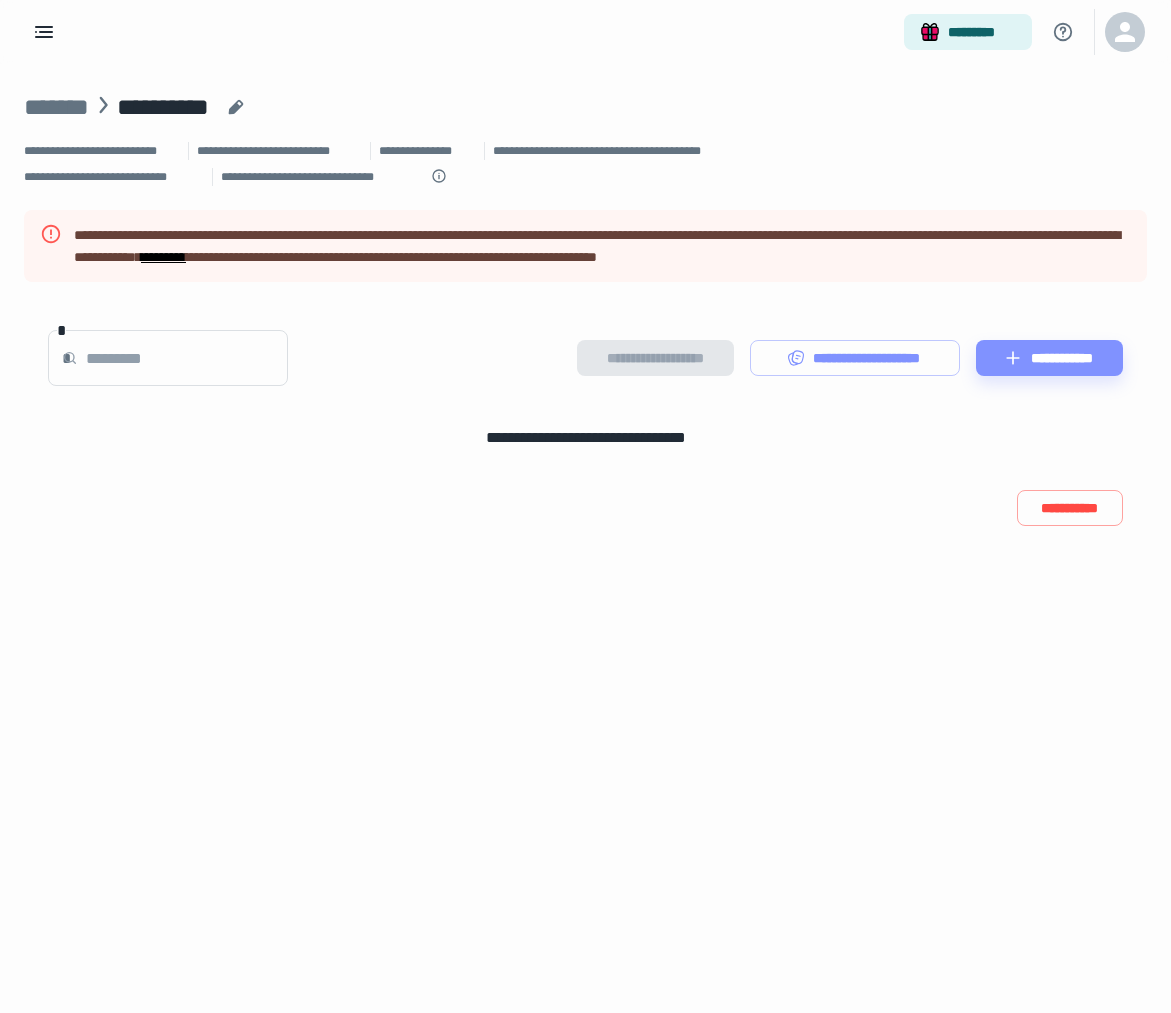 click on "*********" at bounding box center (163, 257) 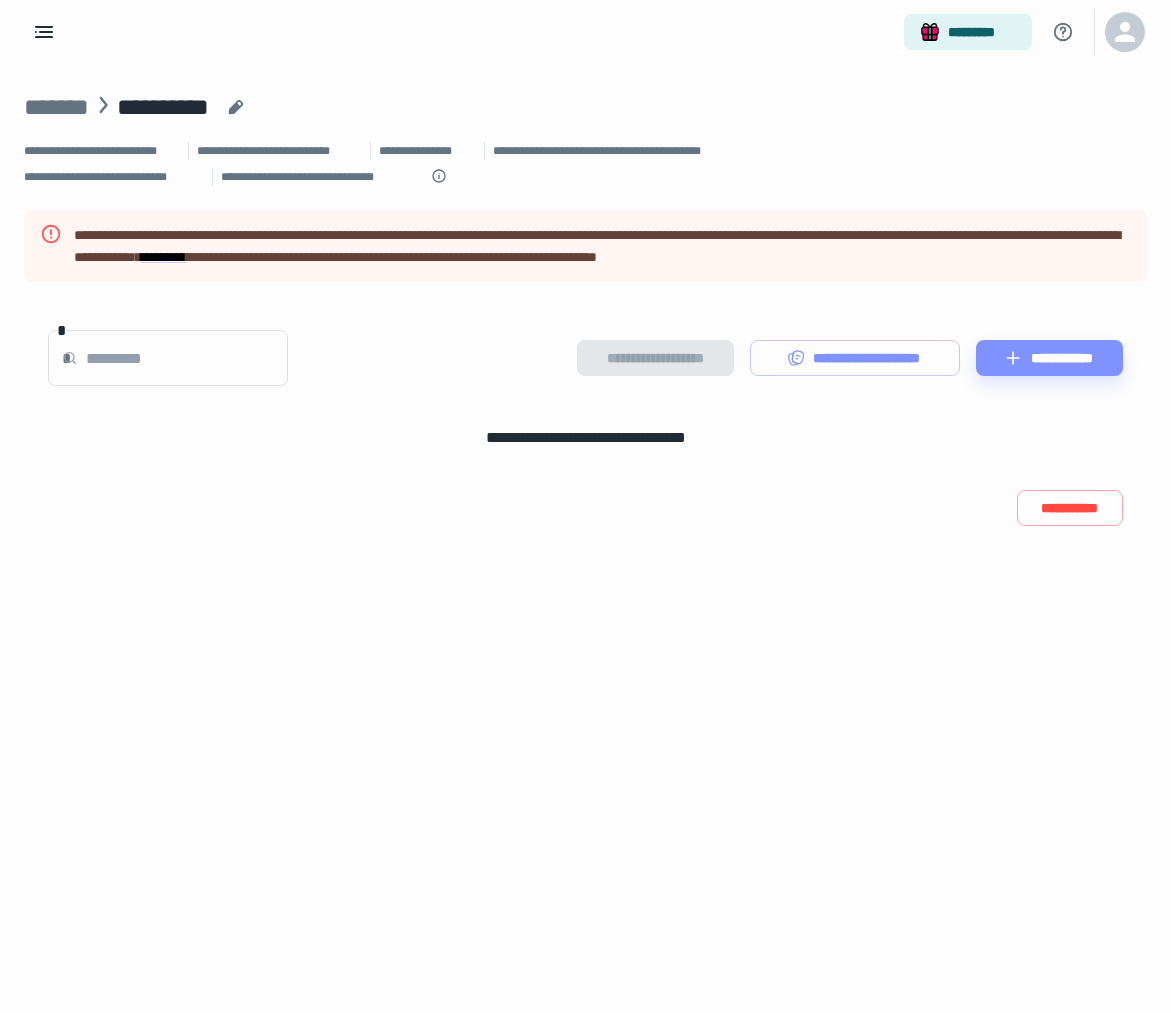 click on "[ADDRESS]" at bounding box center [585, 164] 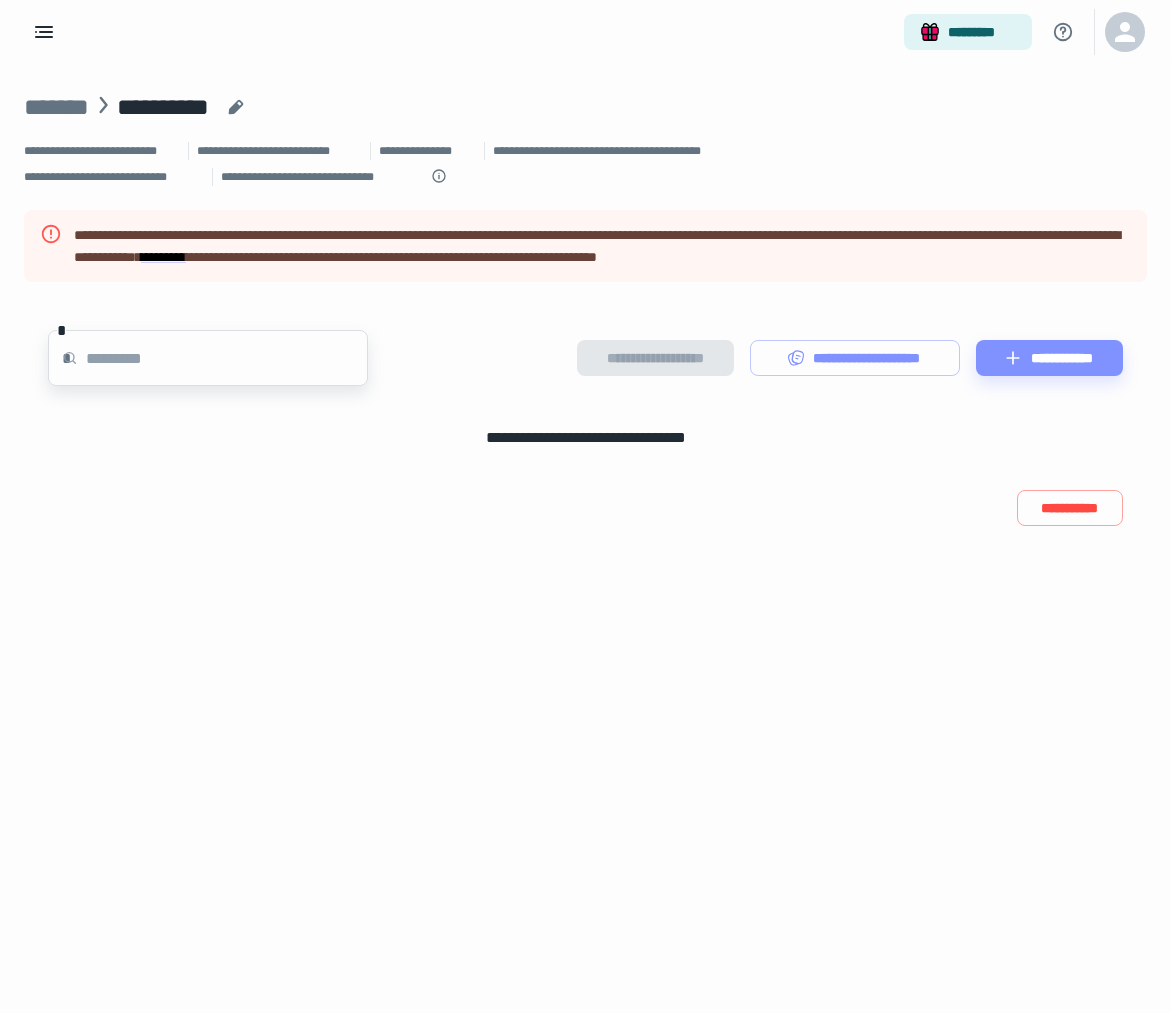 drag, startPoint x: 147, startPoint y: 333, endPoint x: 157, endPoint y: 339, distance: 11.661903 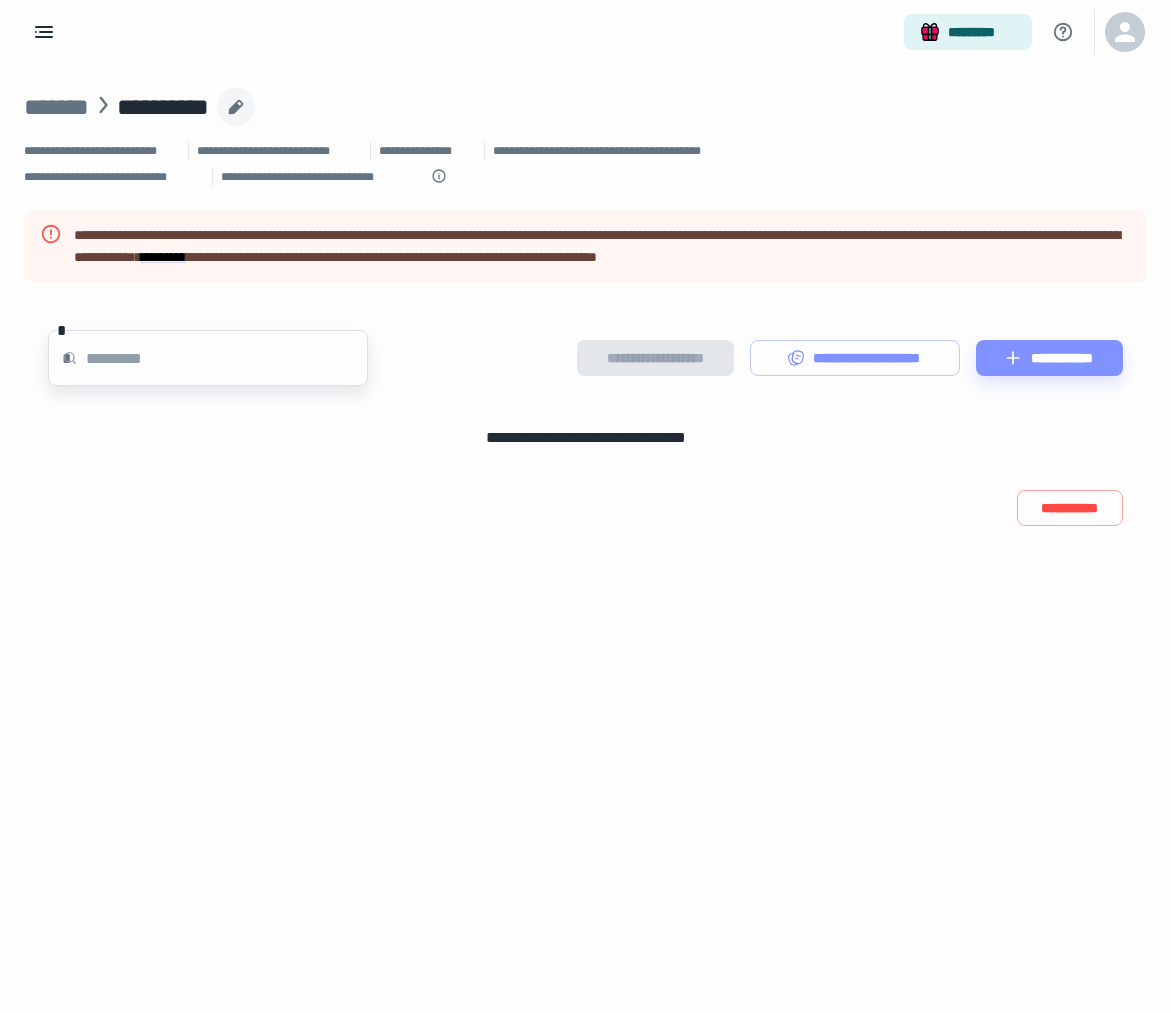 click 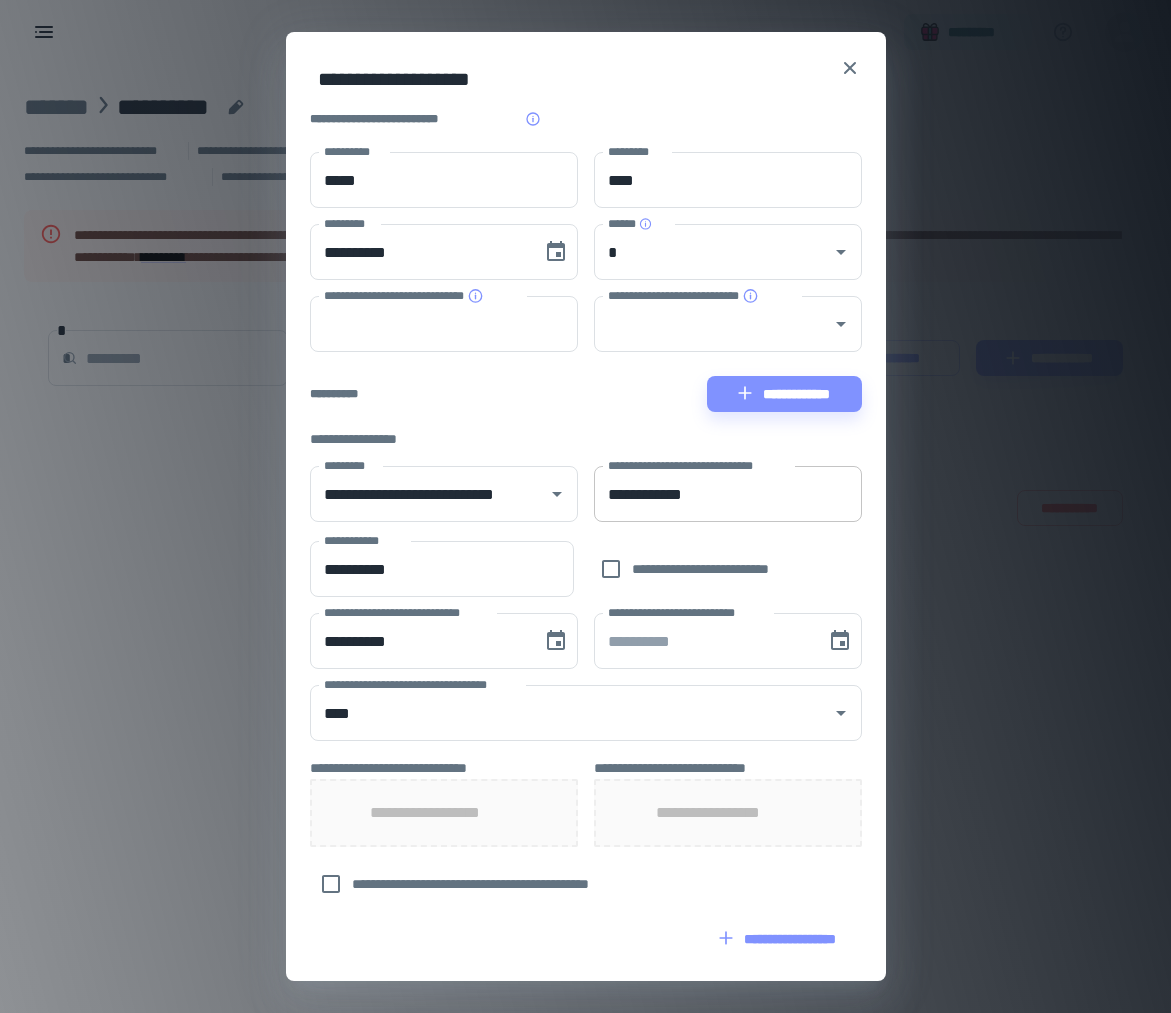 click on "**********" at bounding box center (728, 494) 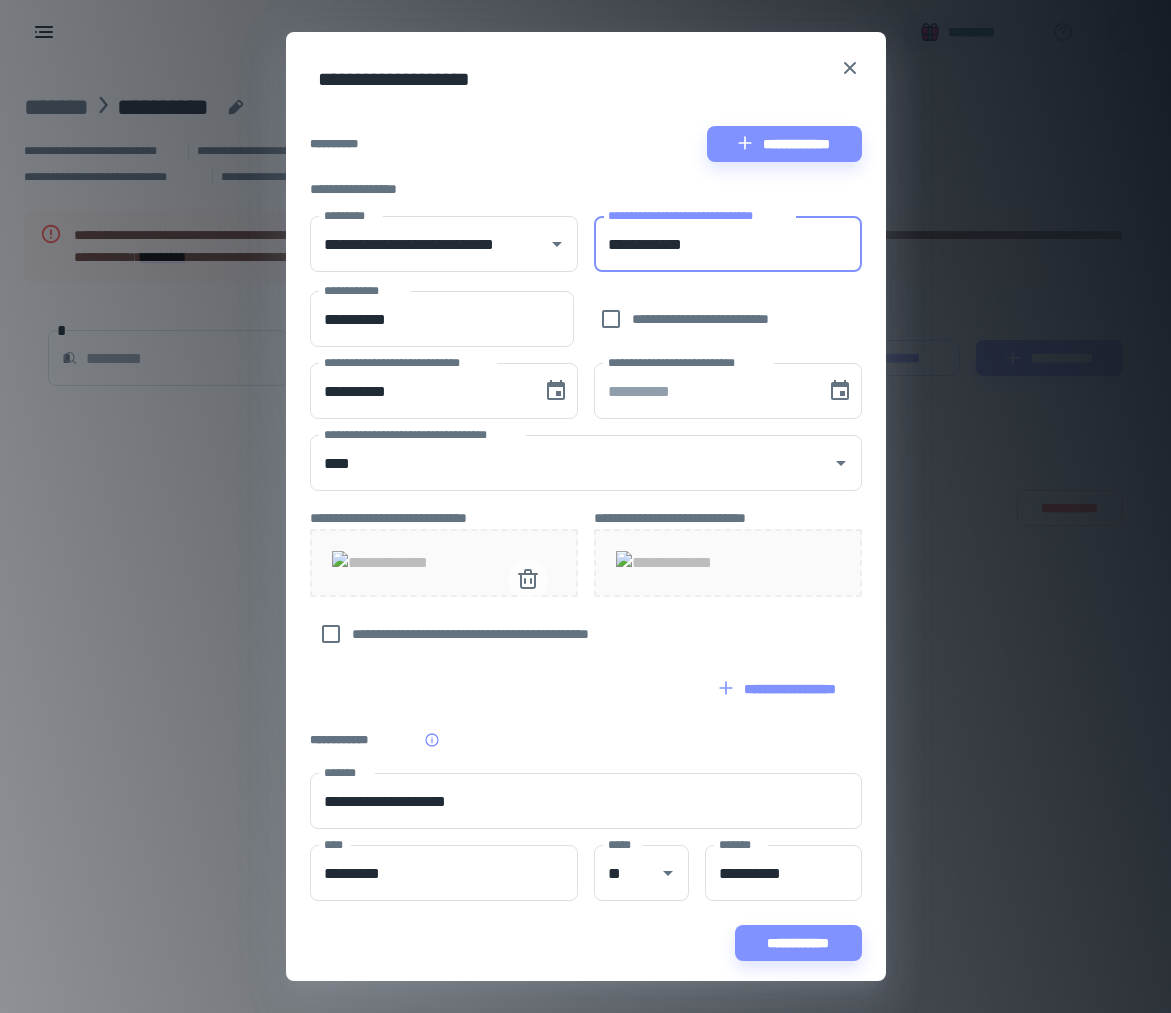 scroll, scrollTop: 515, scrollLeft: 0, axis: vertical 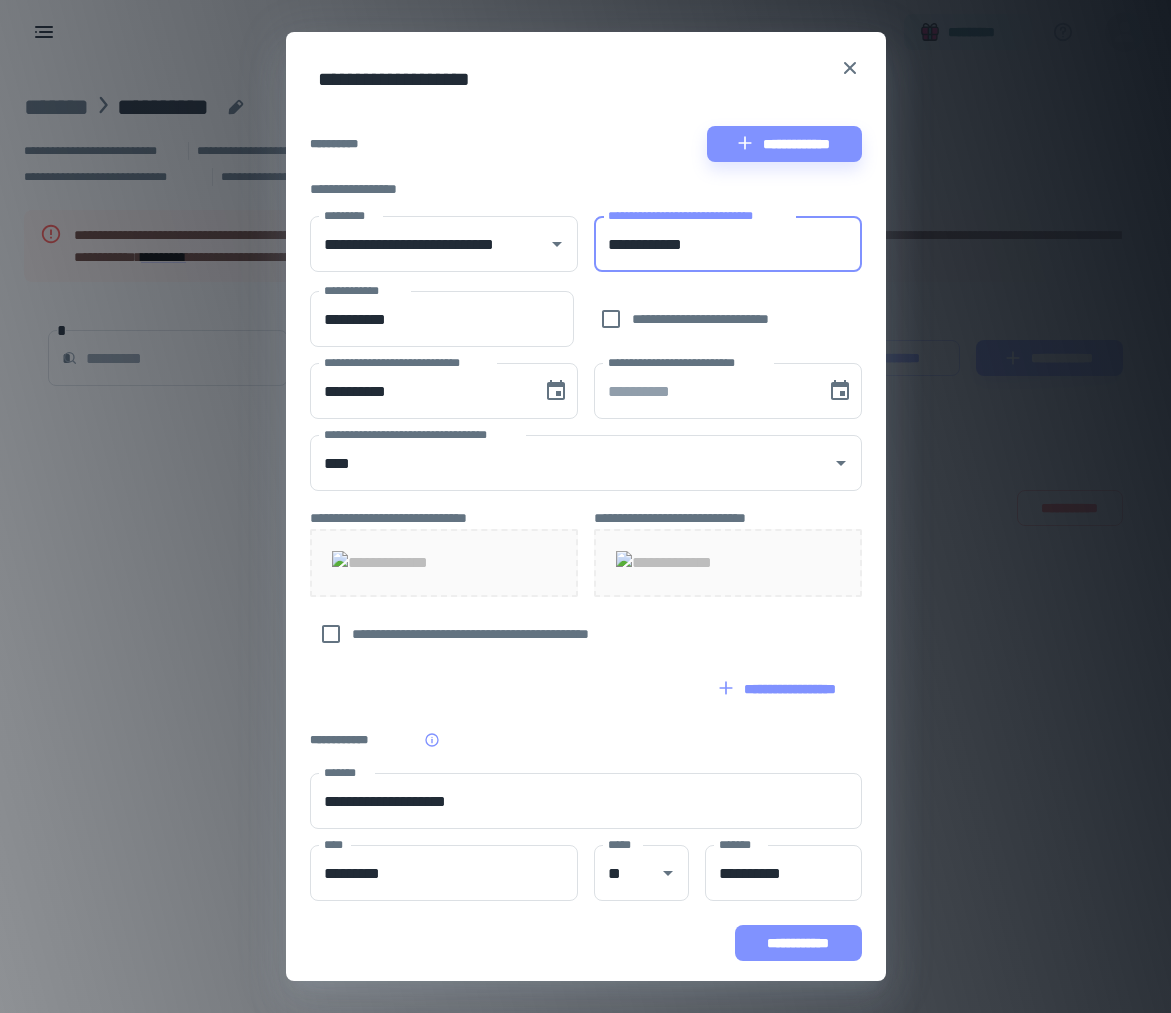 type on "**********" 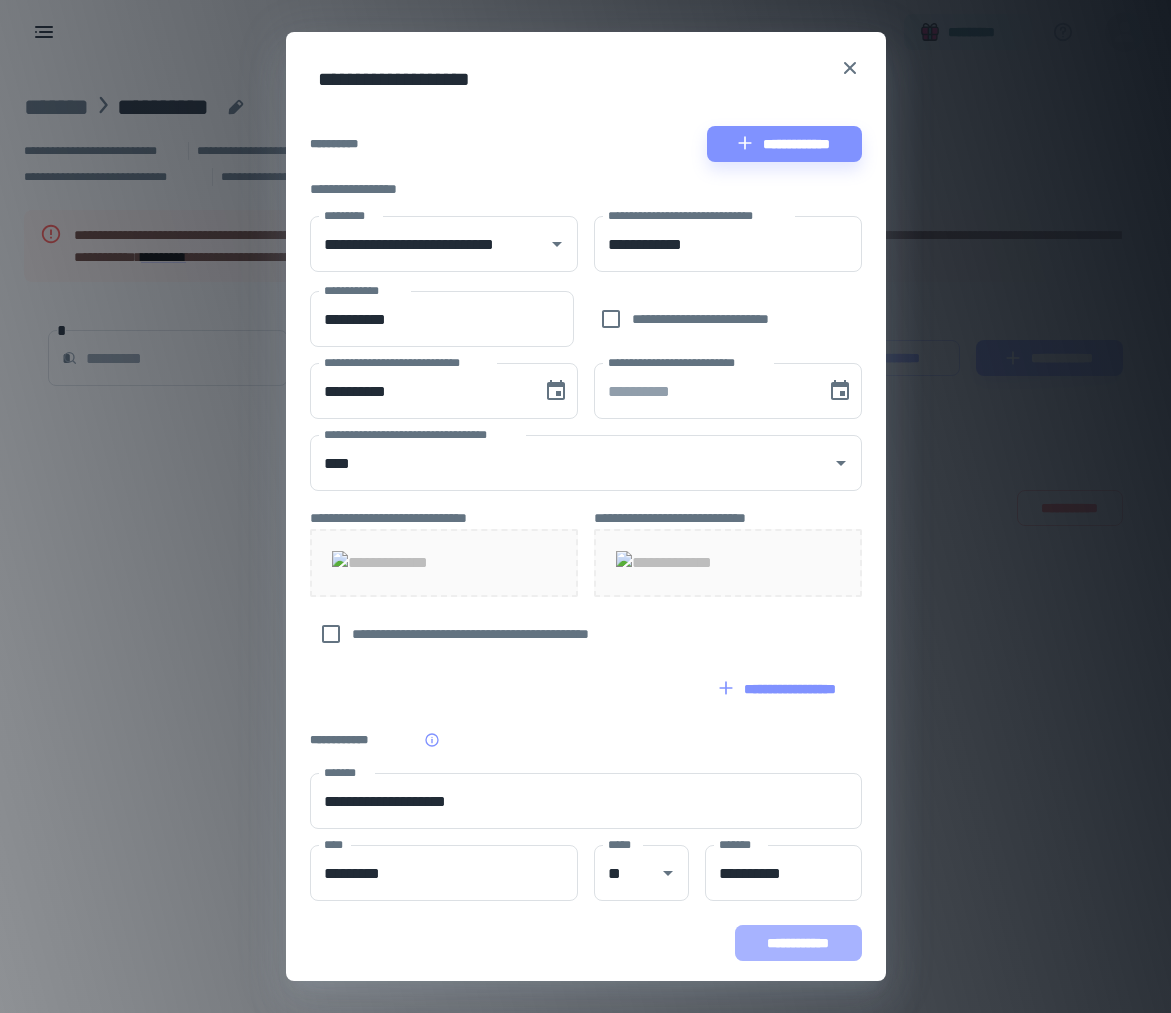 click on "**********" at bounding box center [798, 943] 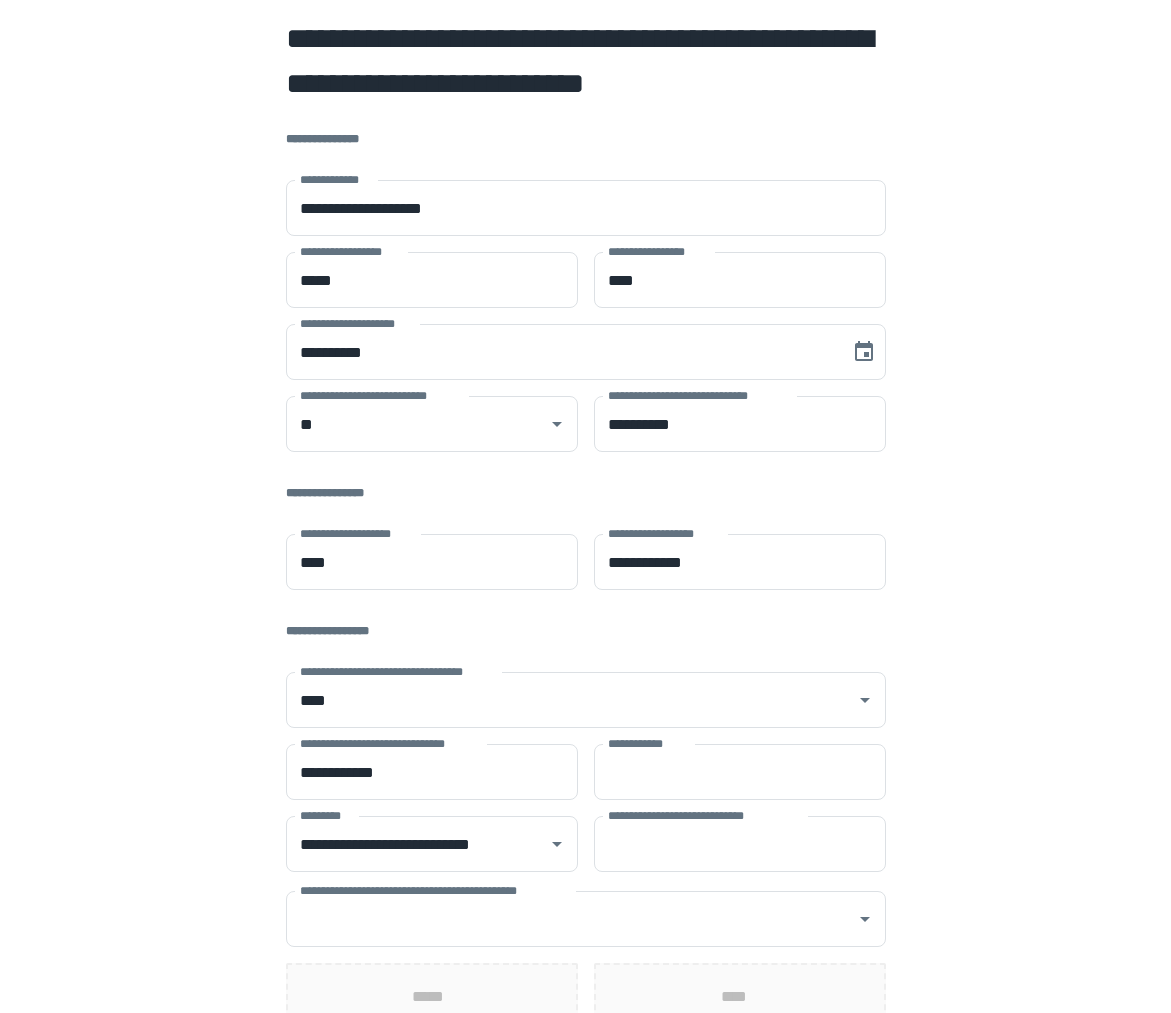 scroll, scrollTop: 0, scrollLeft: 0, axis: both 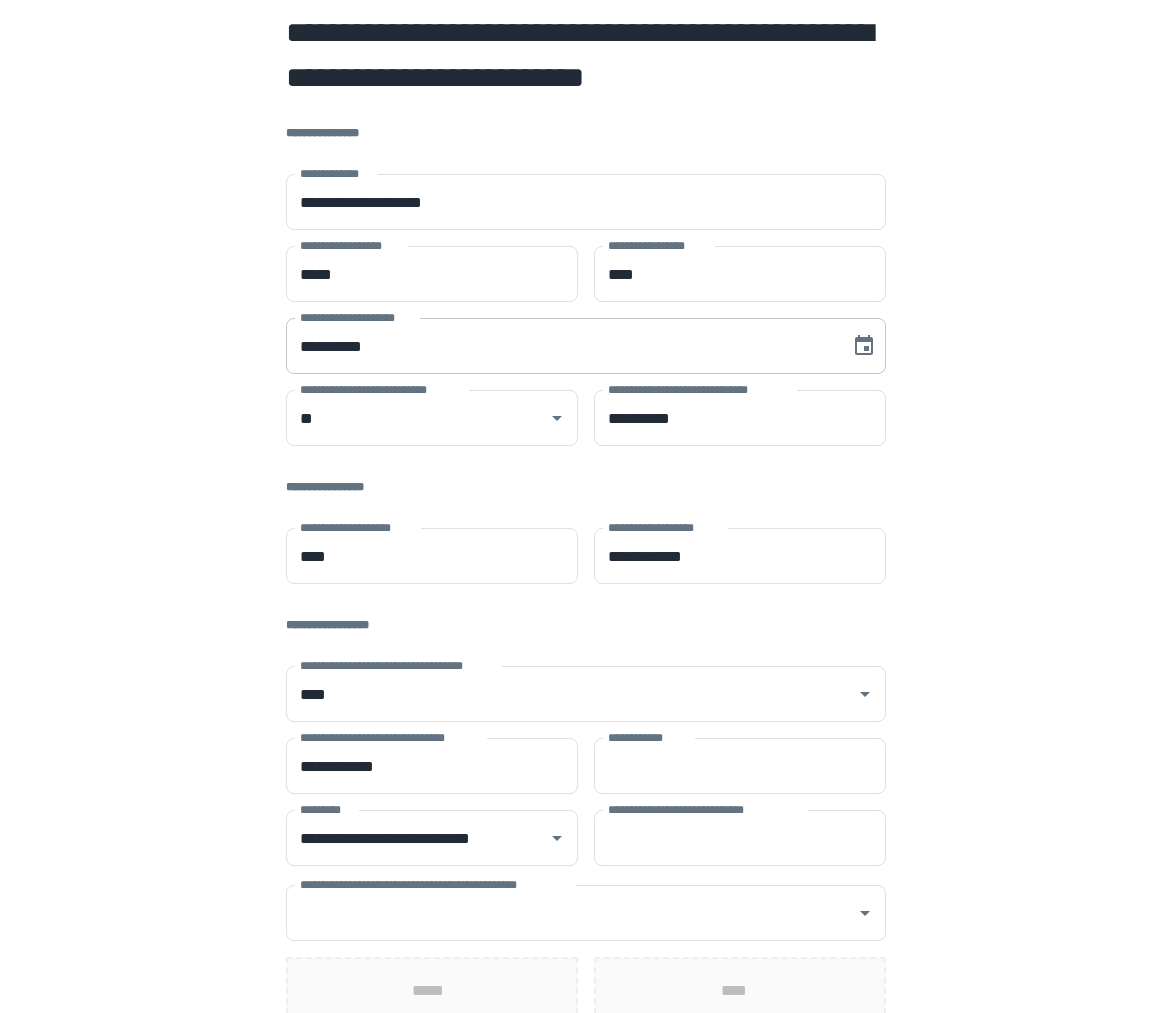 click on "**********" at bounding box center (561, 346) 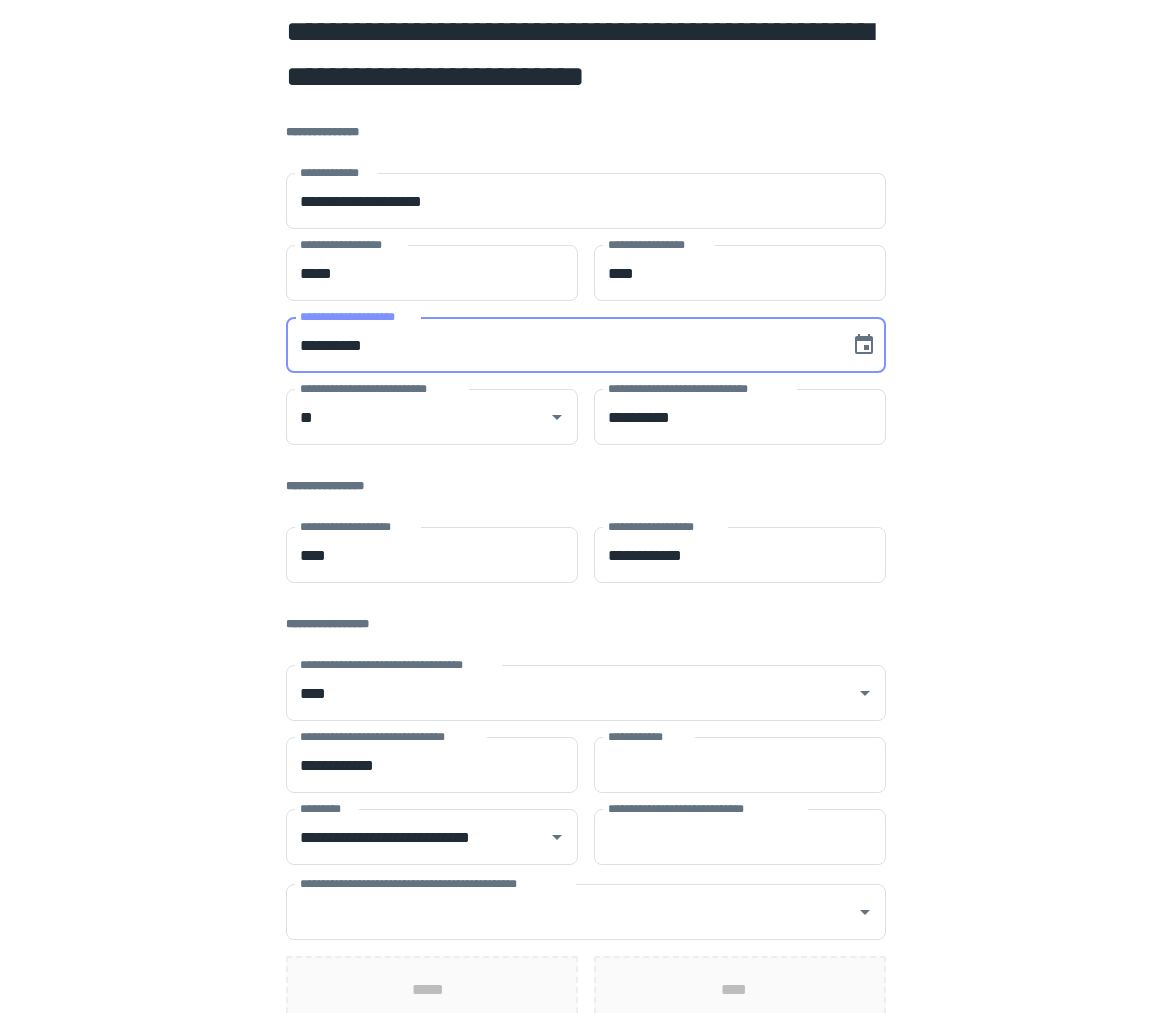 scroll, scrollTop: 82, scrollLeft: 0, axis: vertical 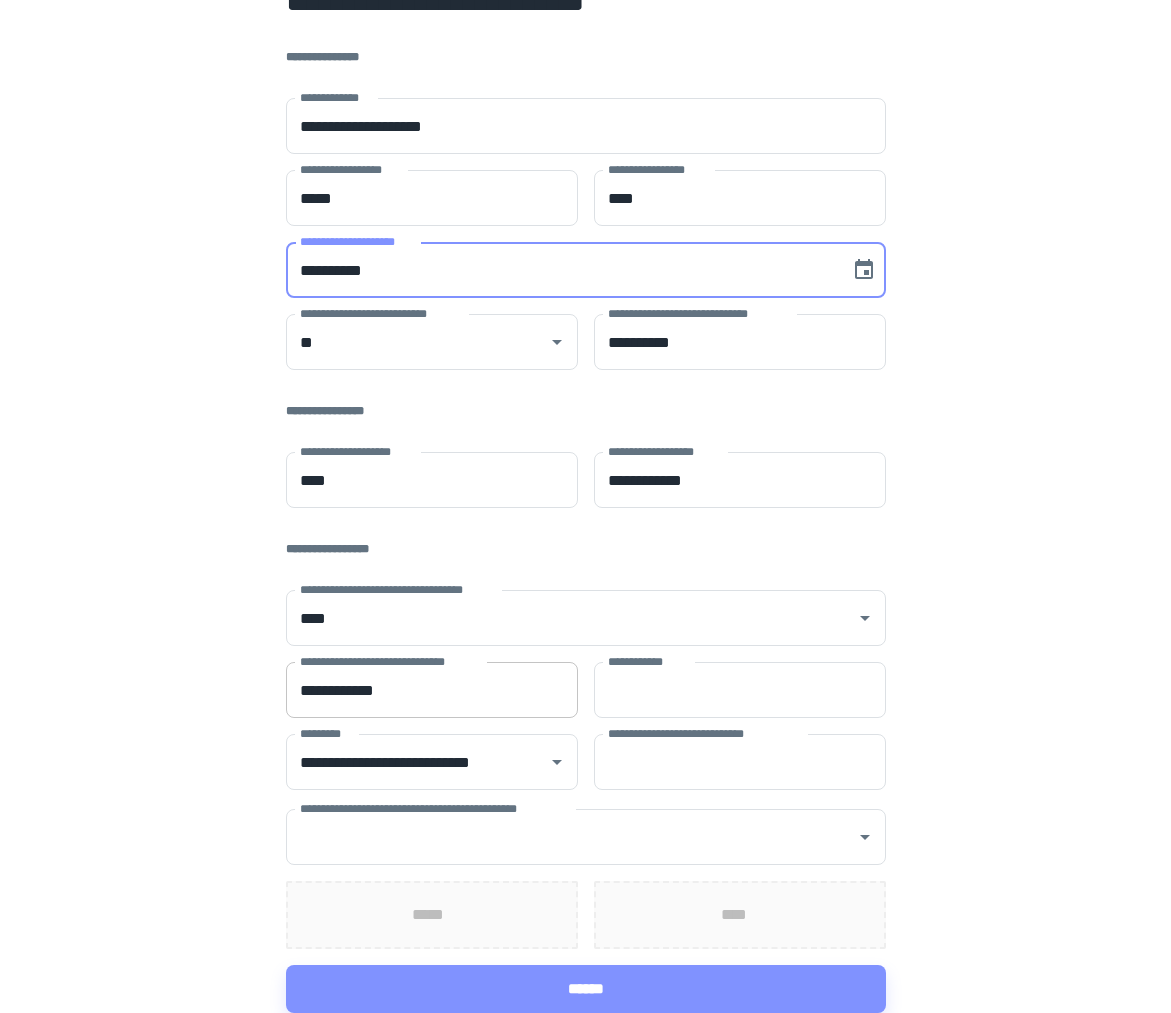 click on "**********" at bounding box center (432, 690) 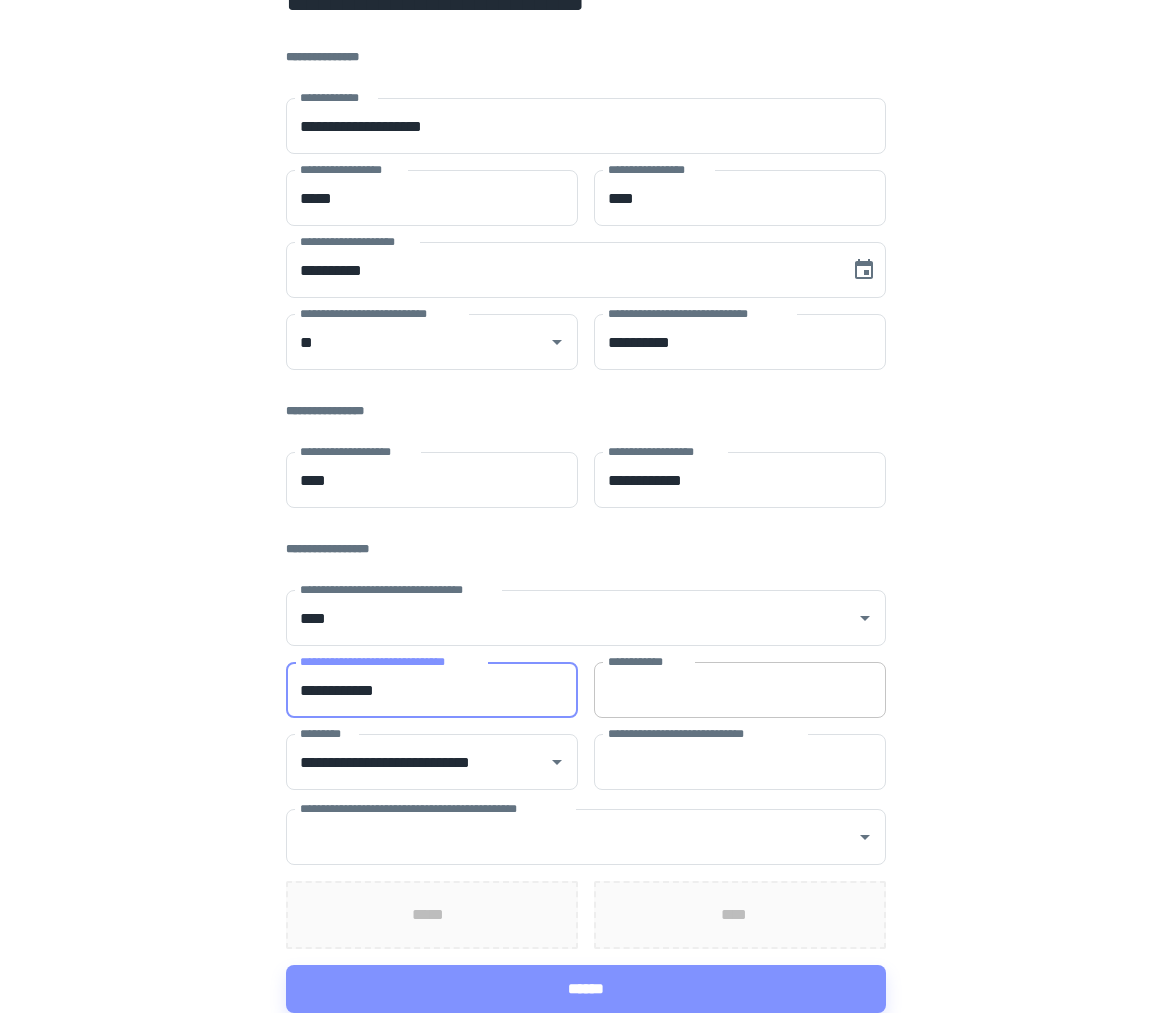 drag, startPoint x: 653, startPoint y: 701, endPoint x: 651, endPoint y: 715, distance: 14.142136 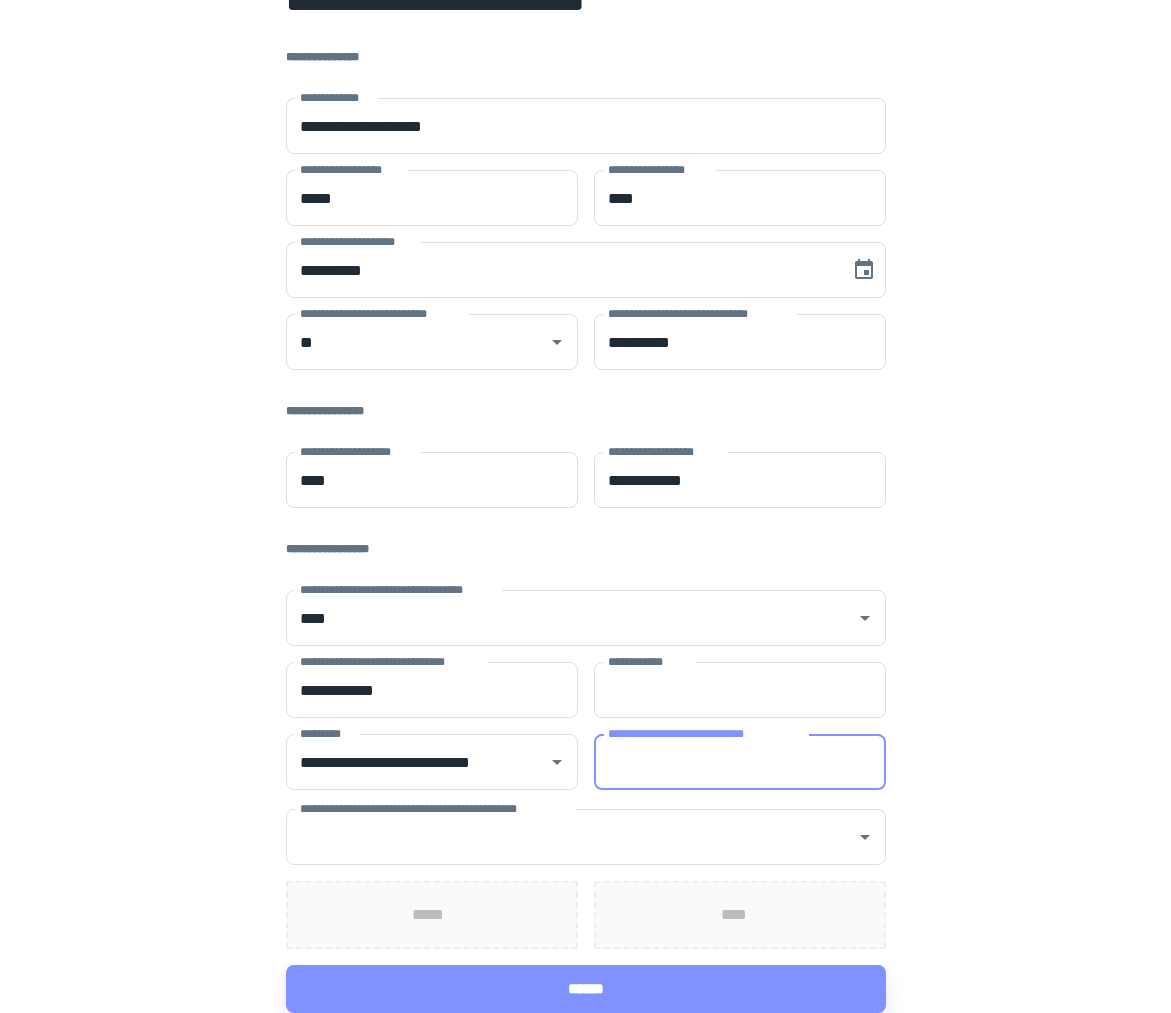 click on "**********" at bounding box center (740, 762) 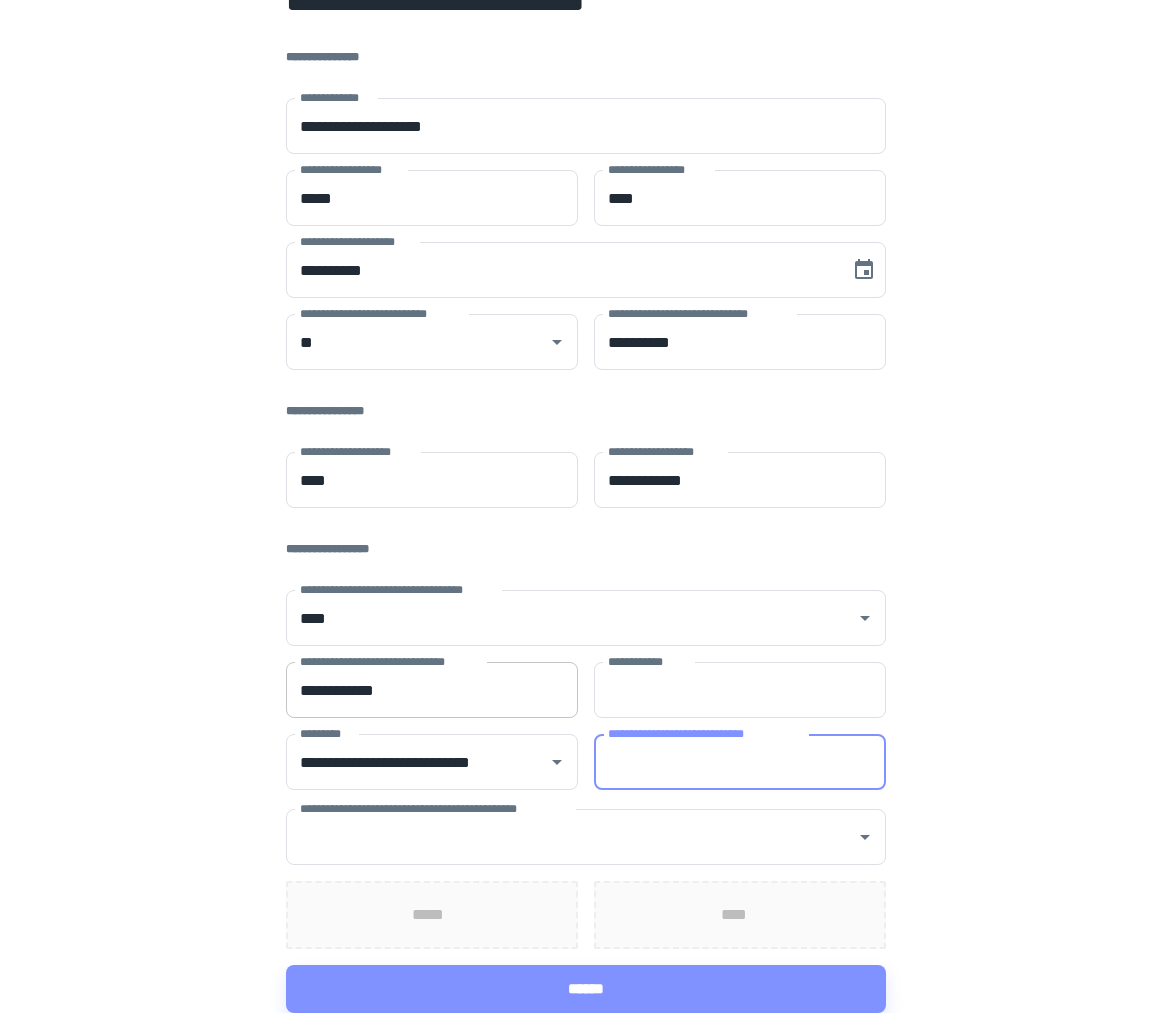 click on "**********" at bounding box center (432, 690) 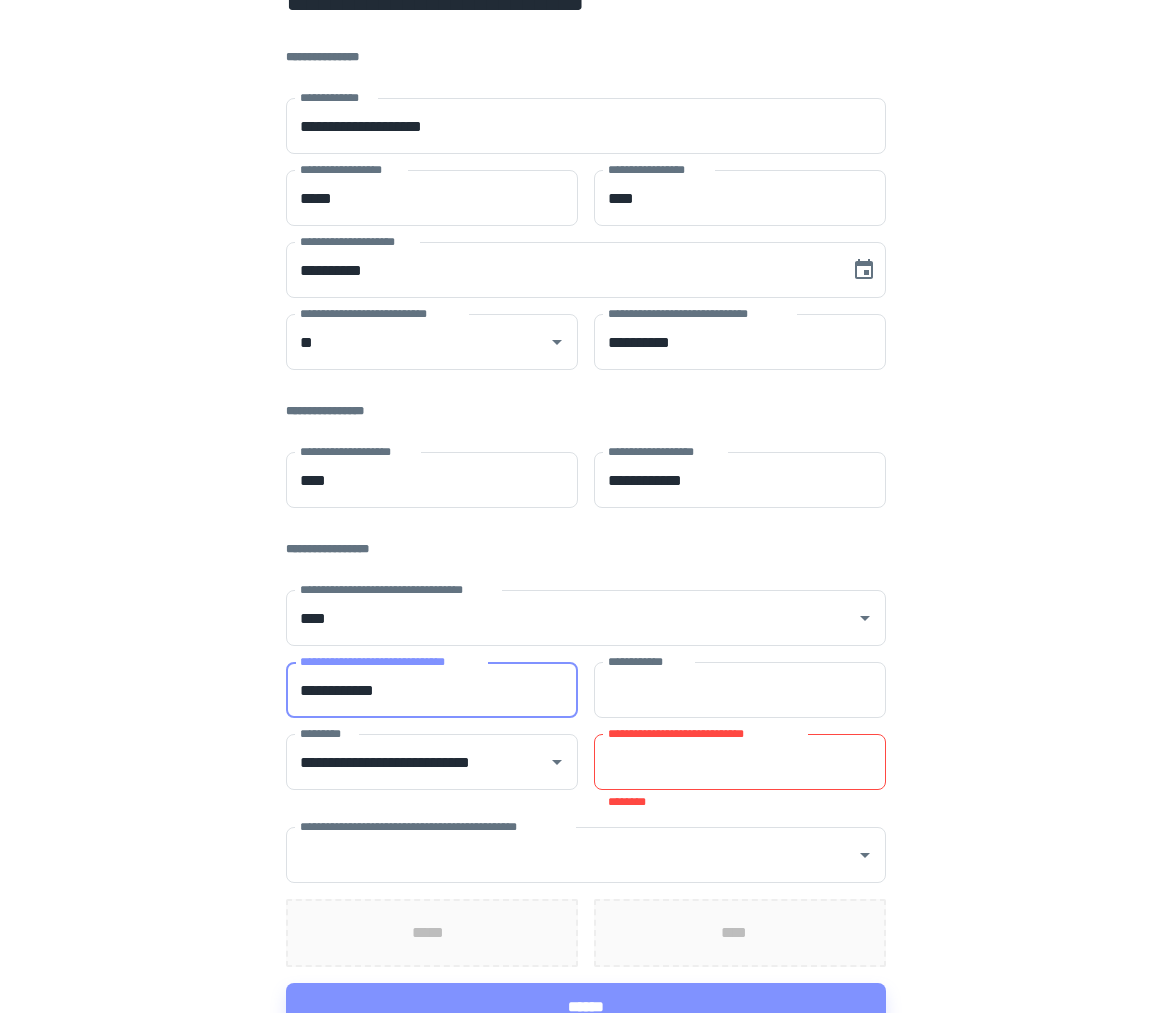 click on "**********" at bounding box center (432, 690) 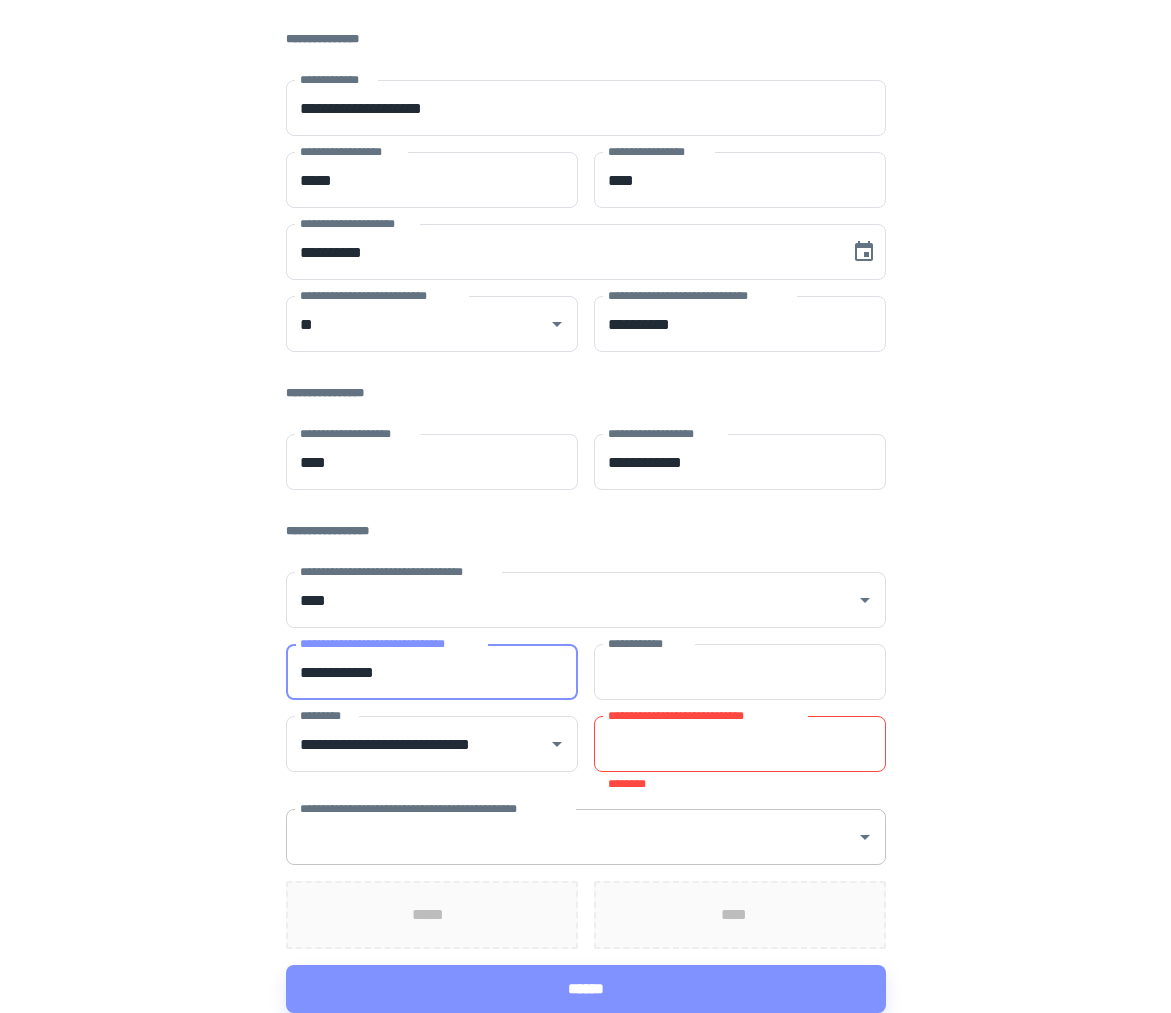click on "**********" at bounding box center (571, 837) 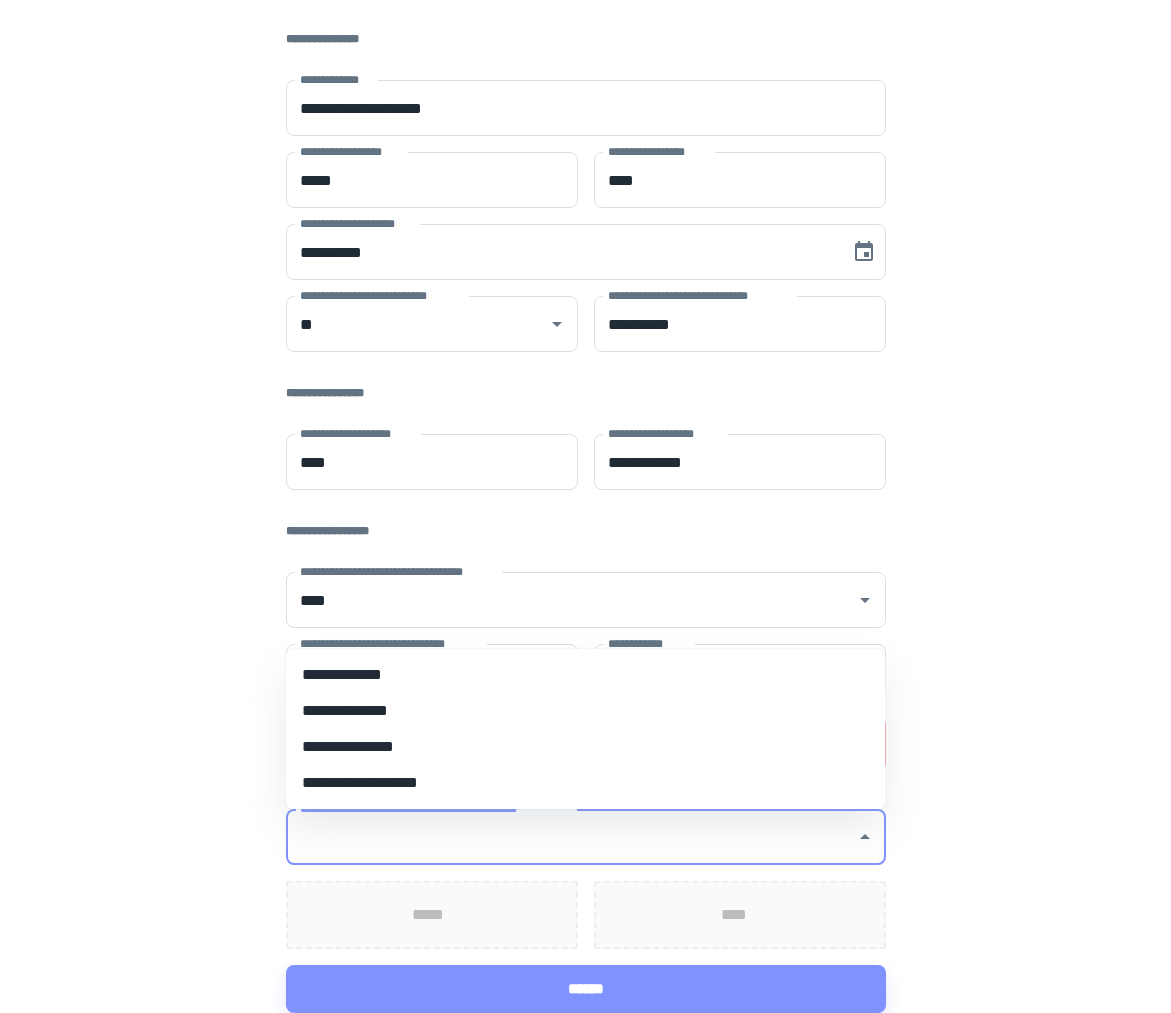 click on "**********" at bounding box center (586, 675) 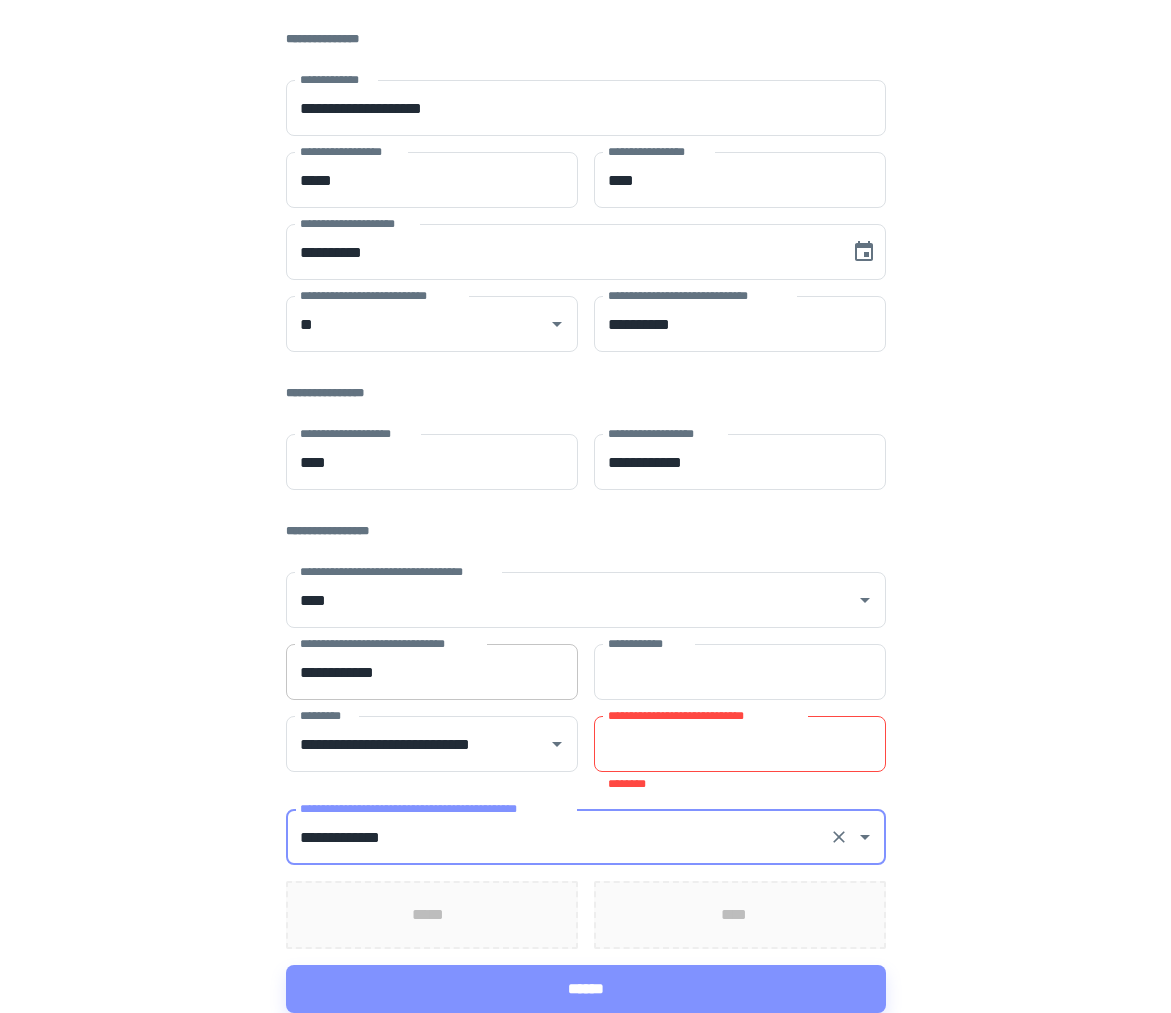 click on "**********" at bounding box center (432, 672) 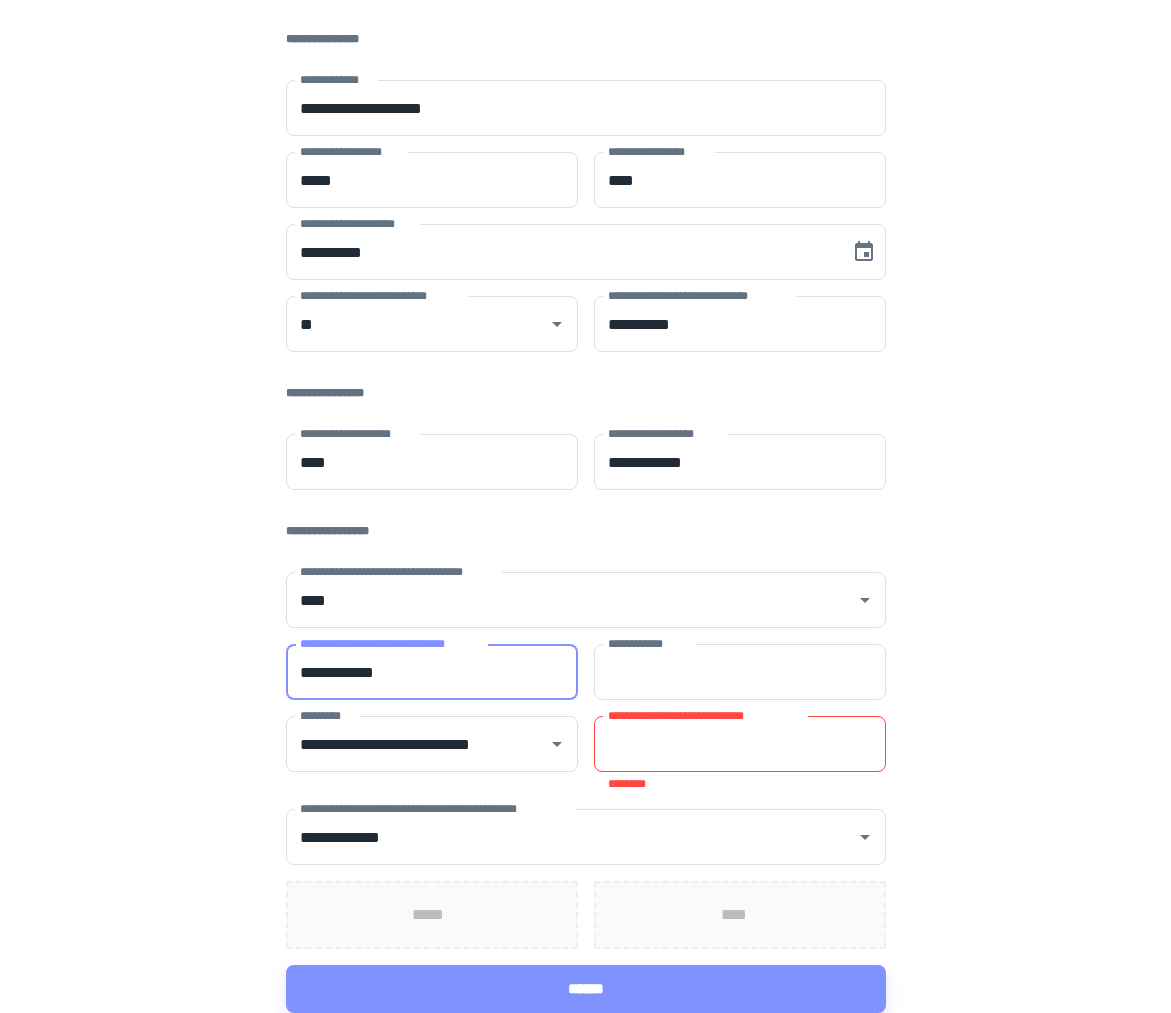 click on "**********" at bounding box center [740, 744] 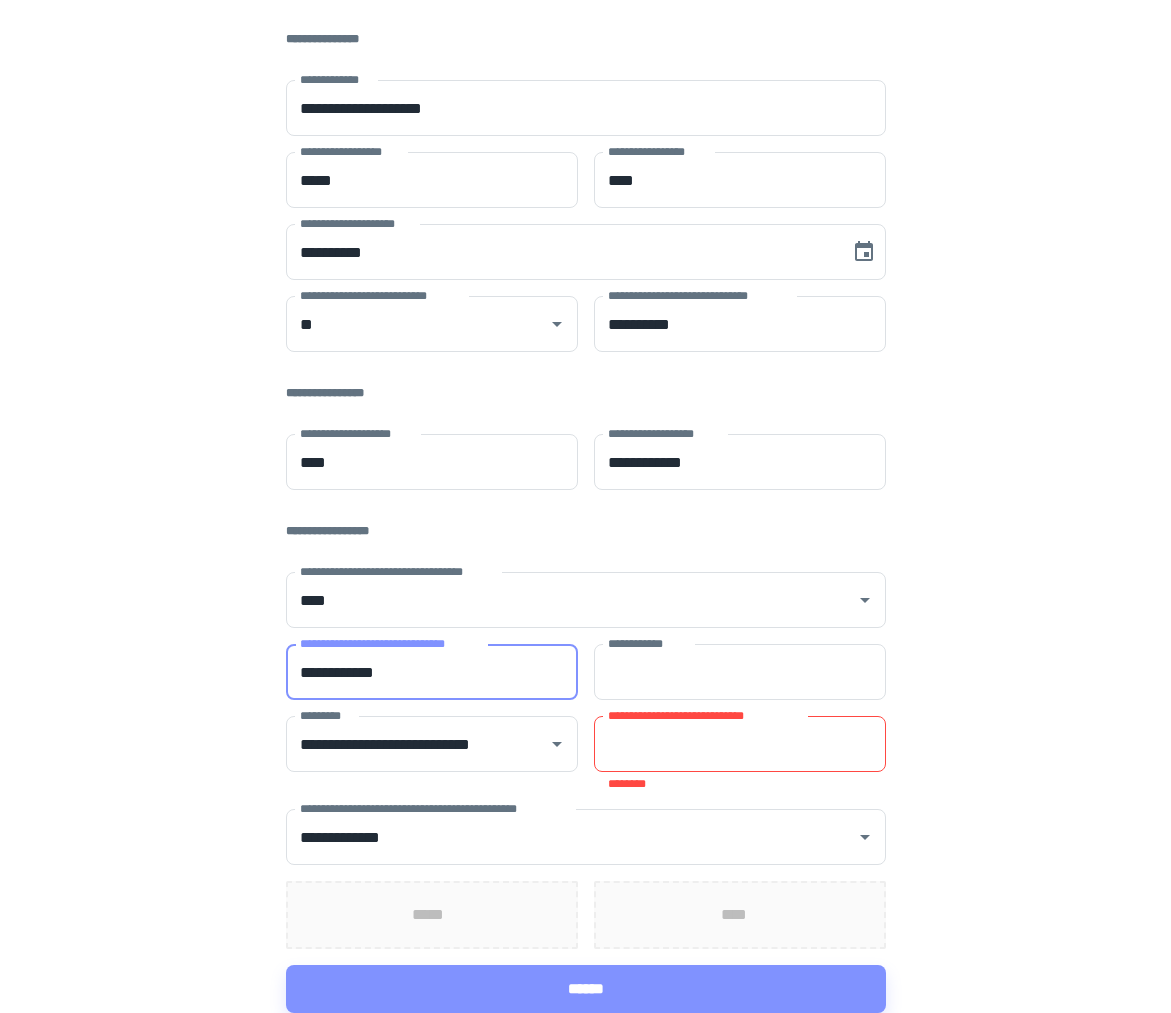click on "**********" at bounding box center (432, 672) 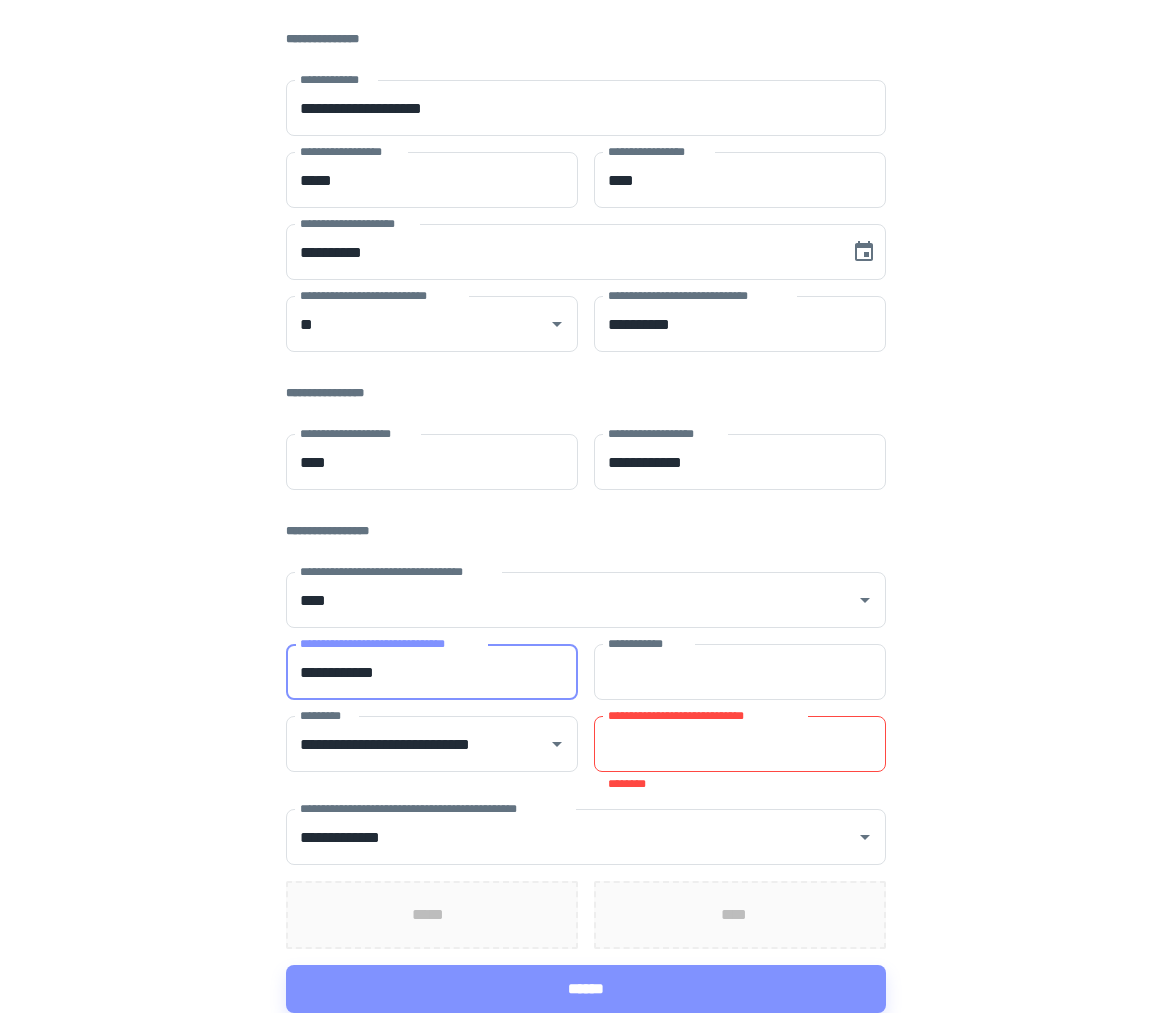 click on "**********" at bounding box center [432, 672] 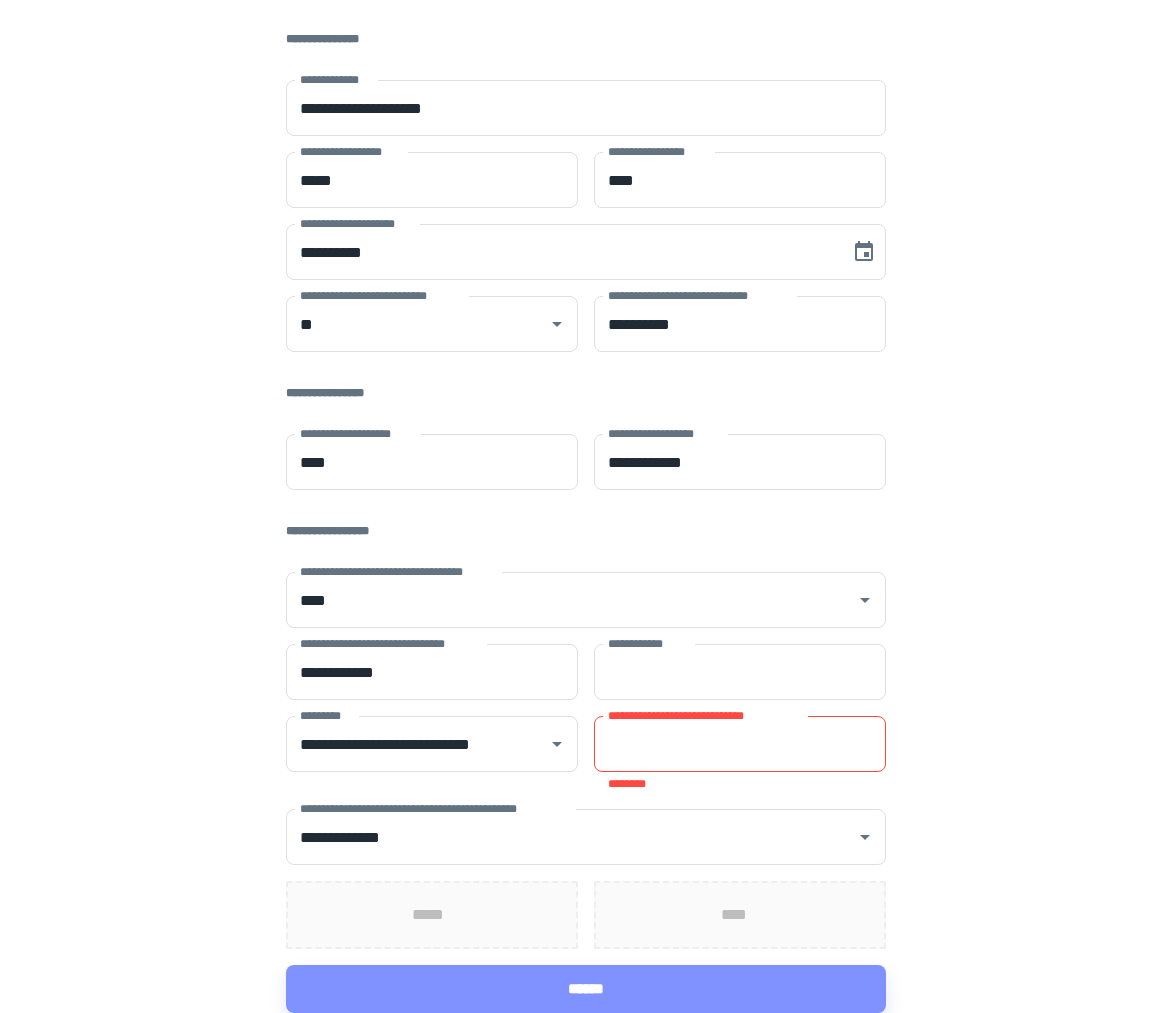 click on "**********" at bounding box center [585, 456] 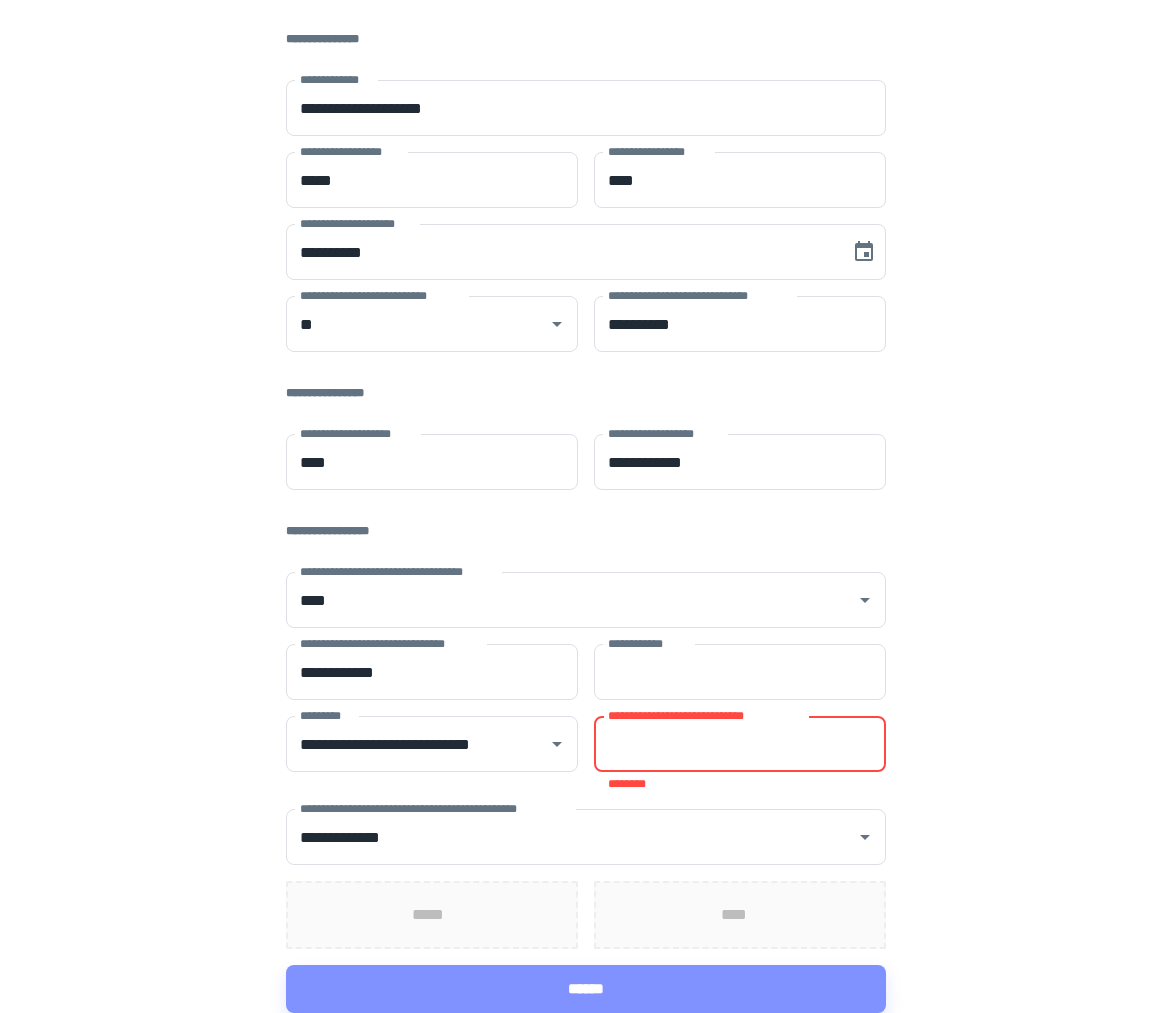 click on "**********" at bounding box center (740, 744) 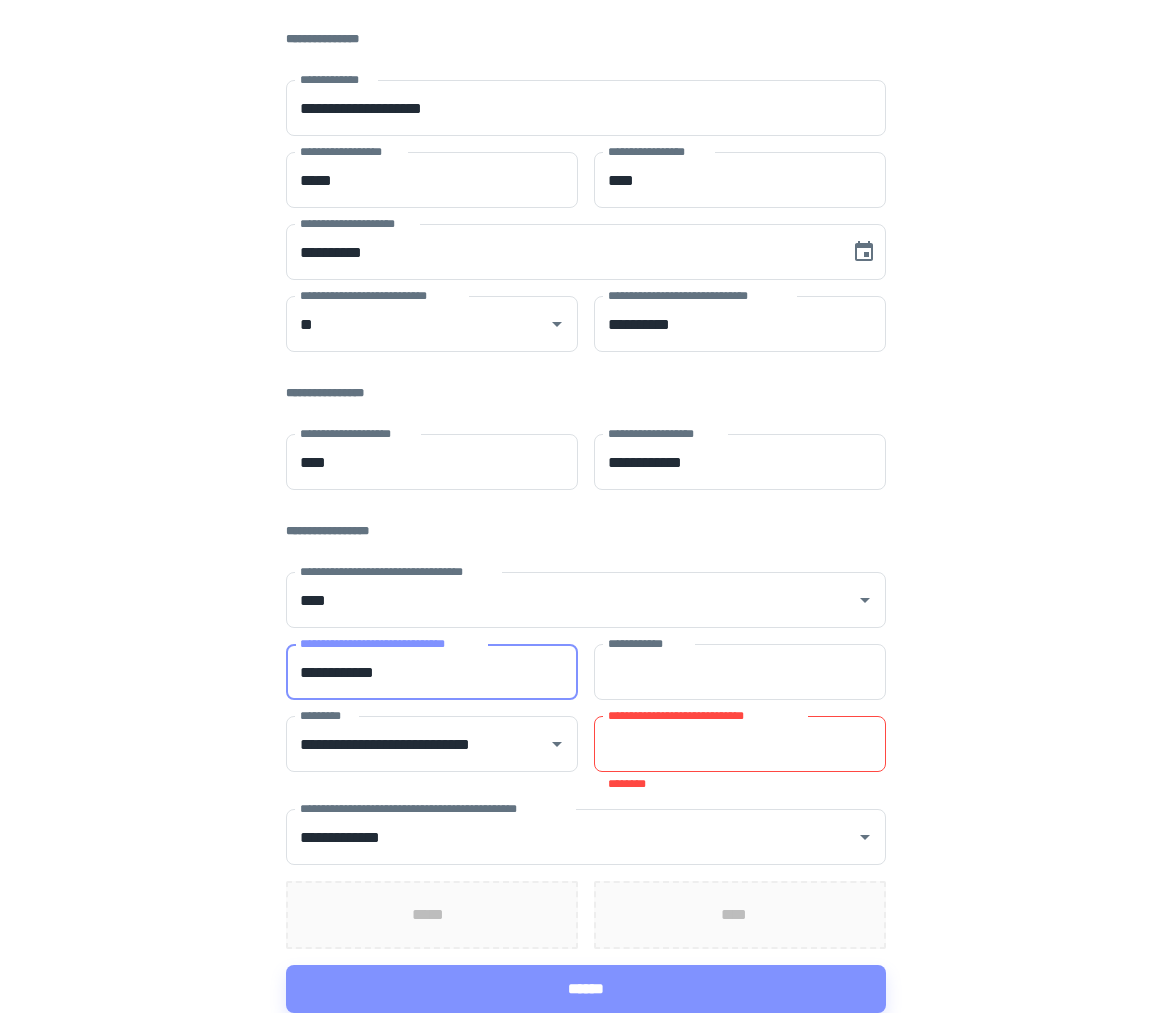 click on "**********" at bounding box center (432, 672) 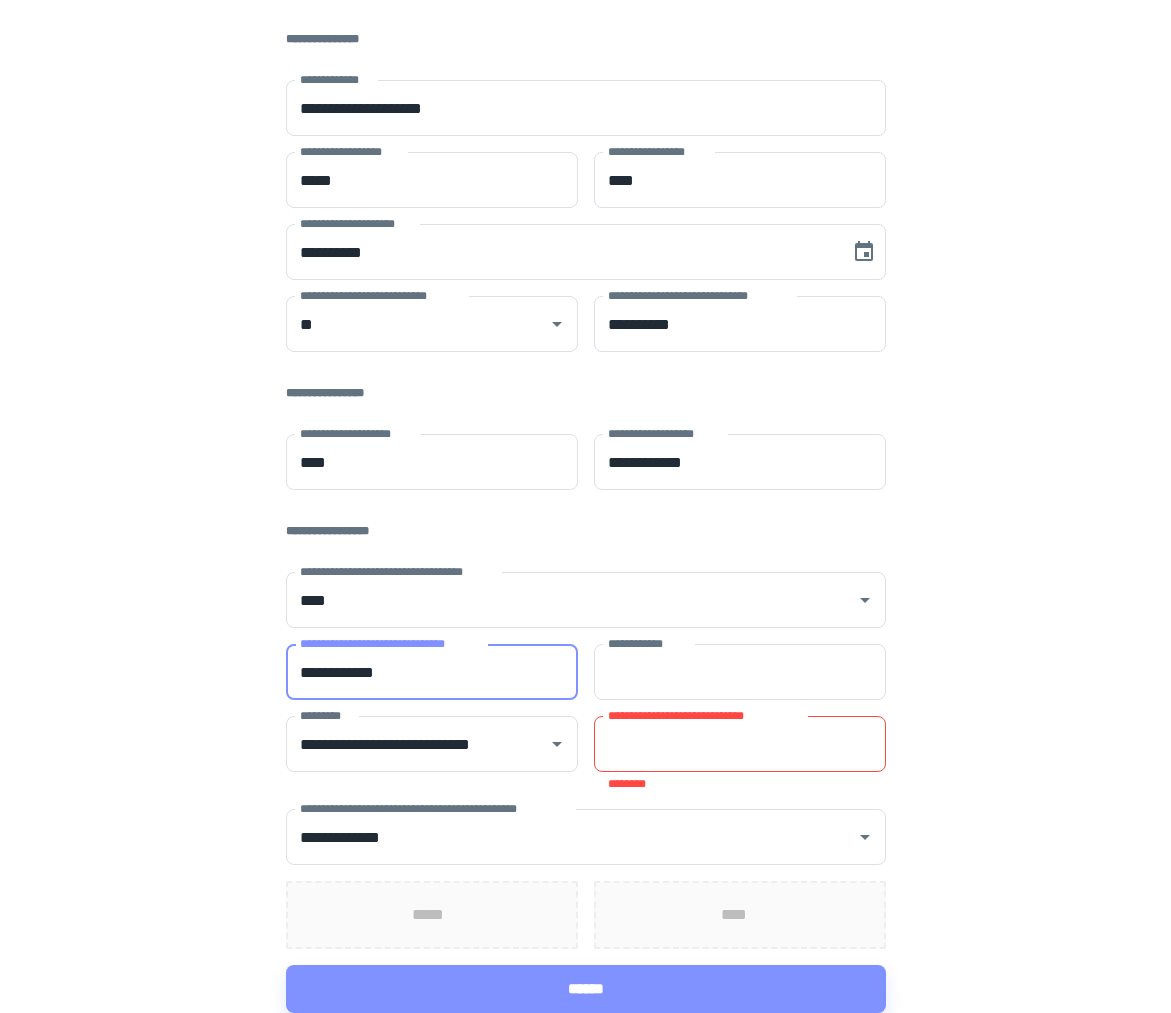 type on "**********" 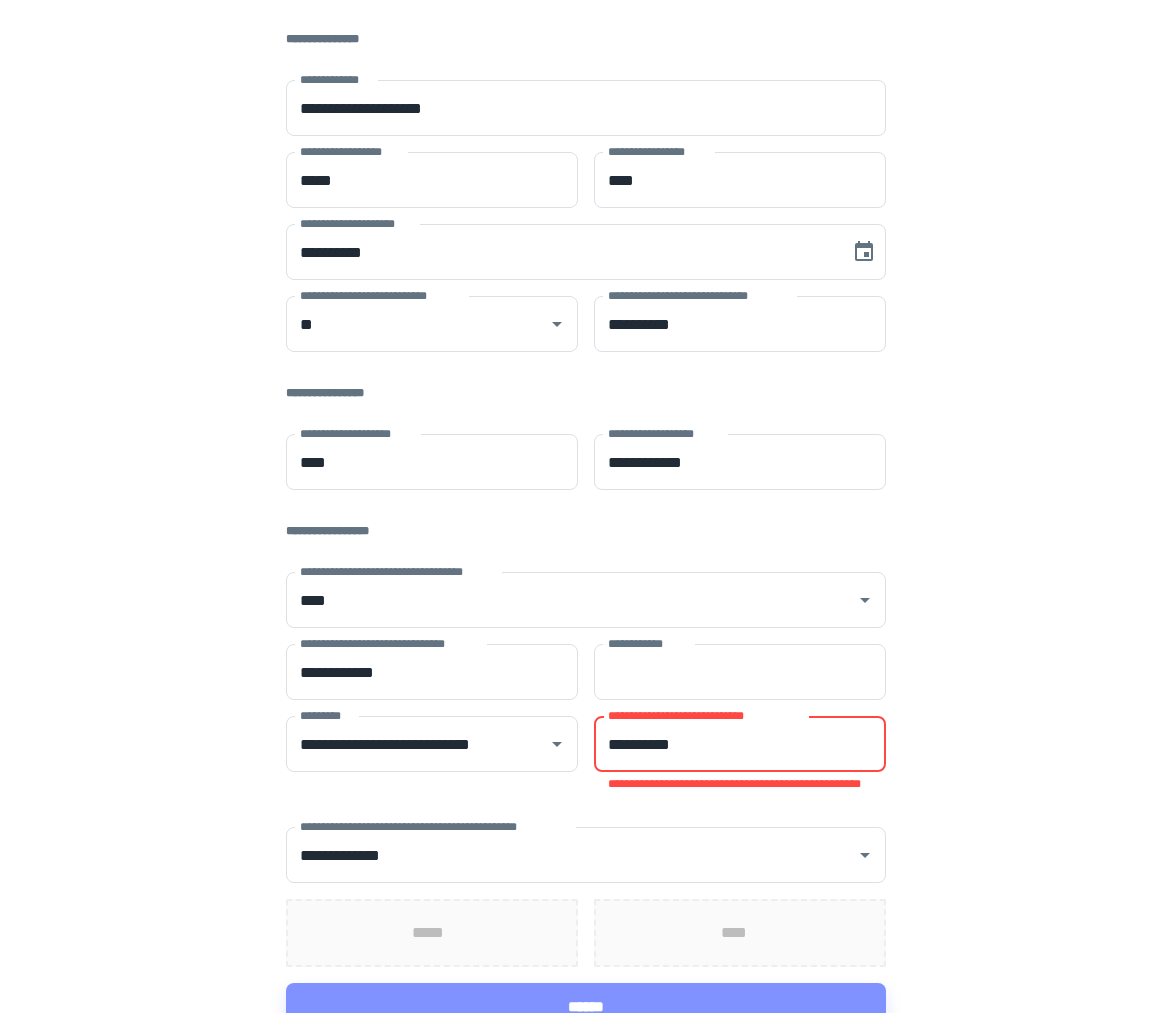 scroll, scrollTop: 82, scrollLeft: 0, axis: vertical 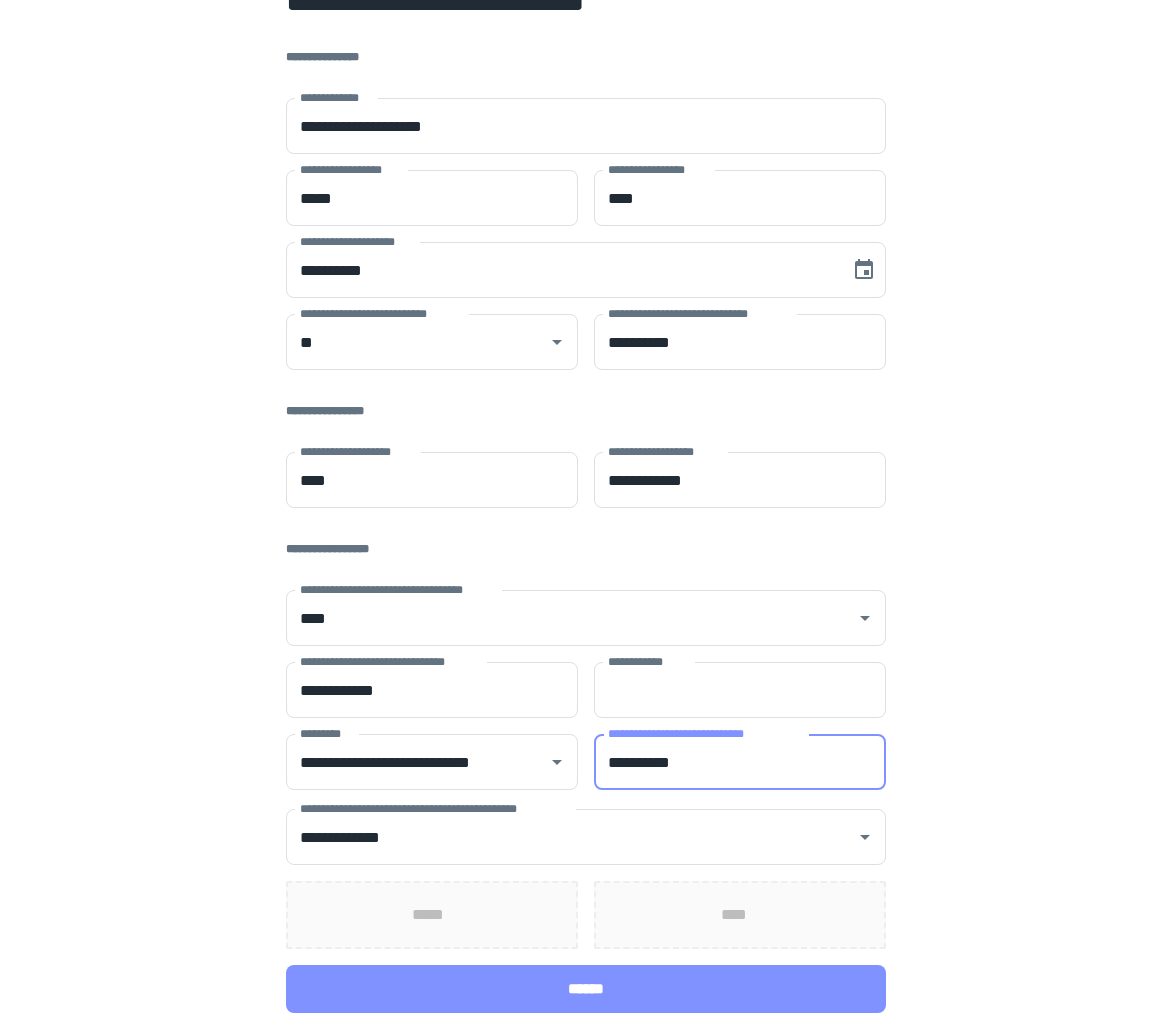 type on "**********" 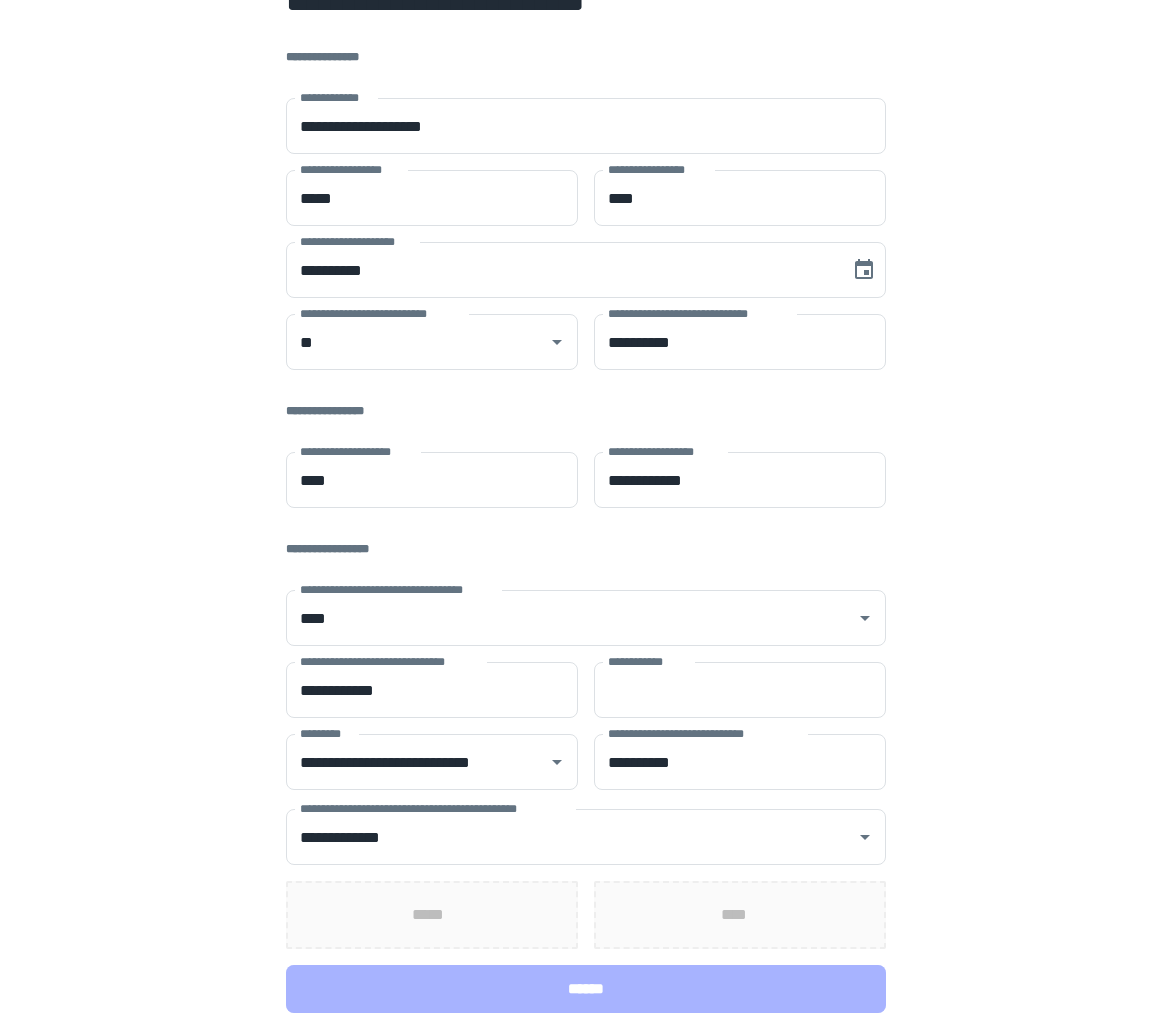 click on "******" at bounding box center [586, 989] 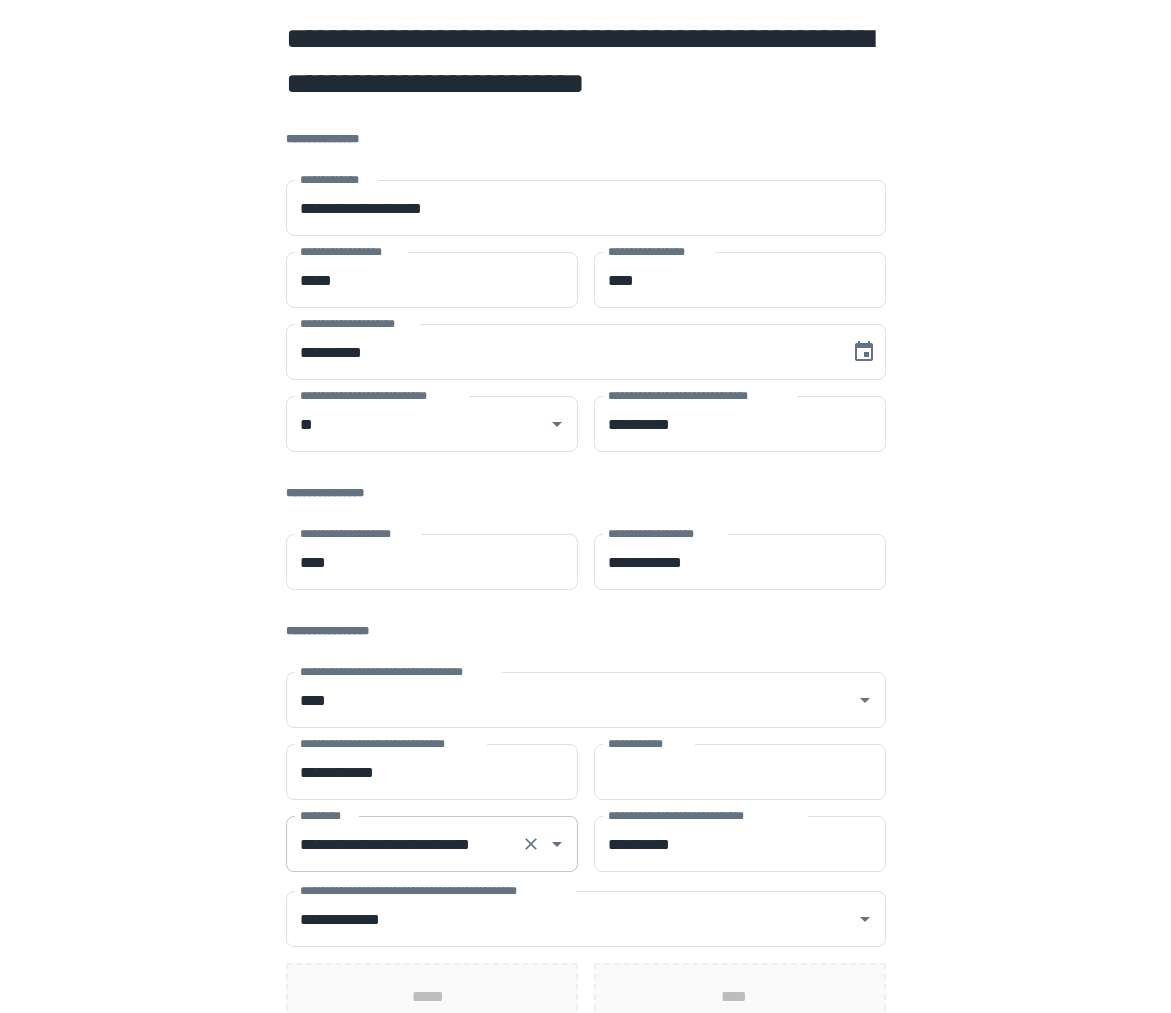 scroll, scrollTop: 103, scrollLeft: 0, axis: vertical 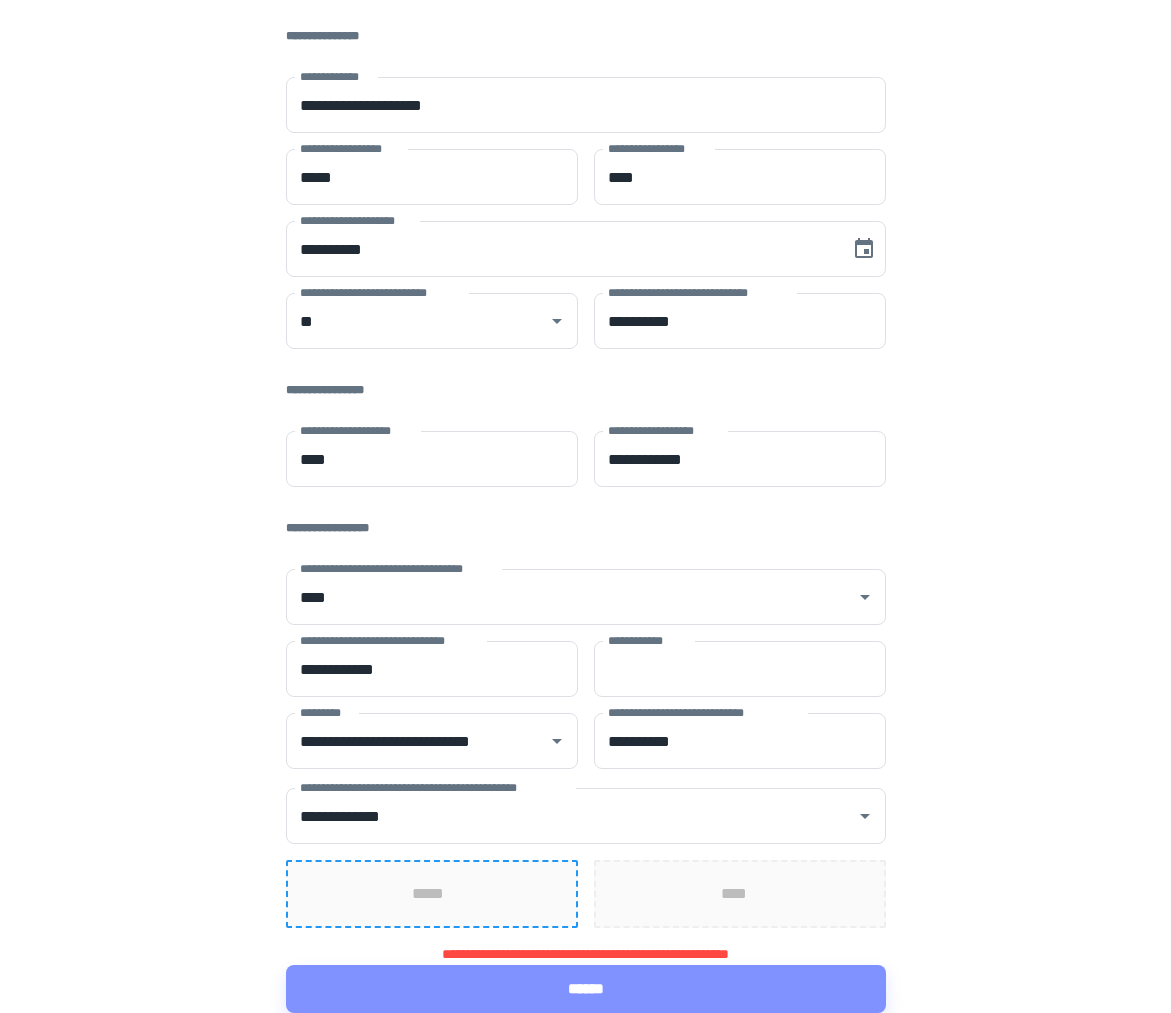 click on "*****" at bounding box center [432, 894] 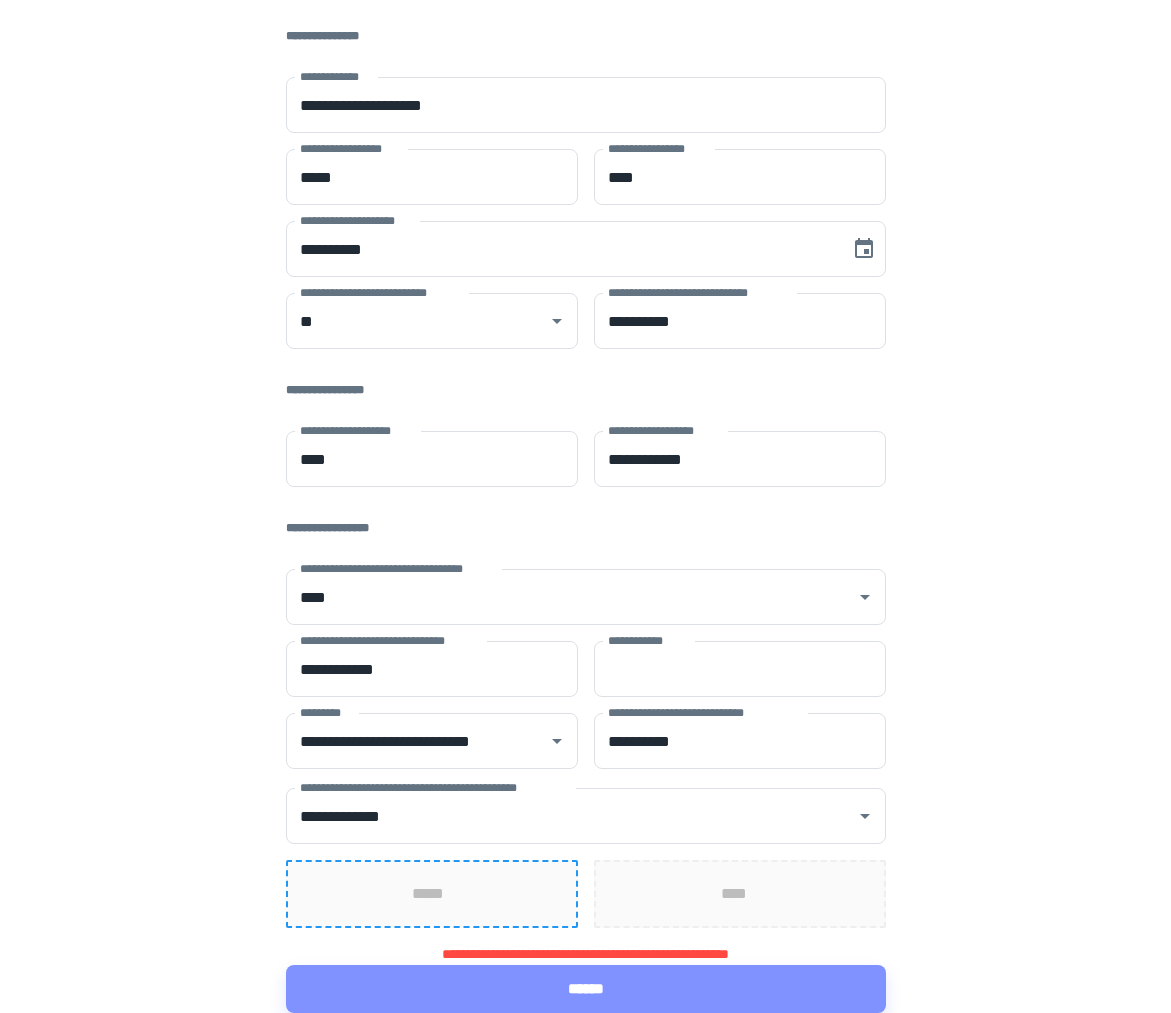 click on "*****" at bounding box center [432, 894] 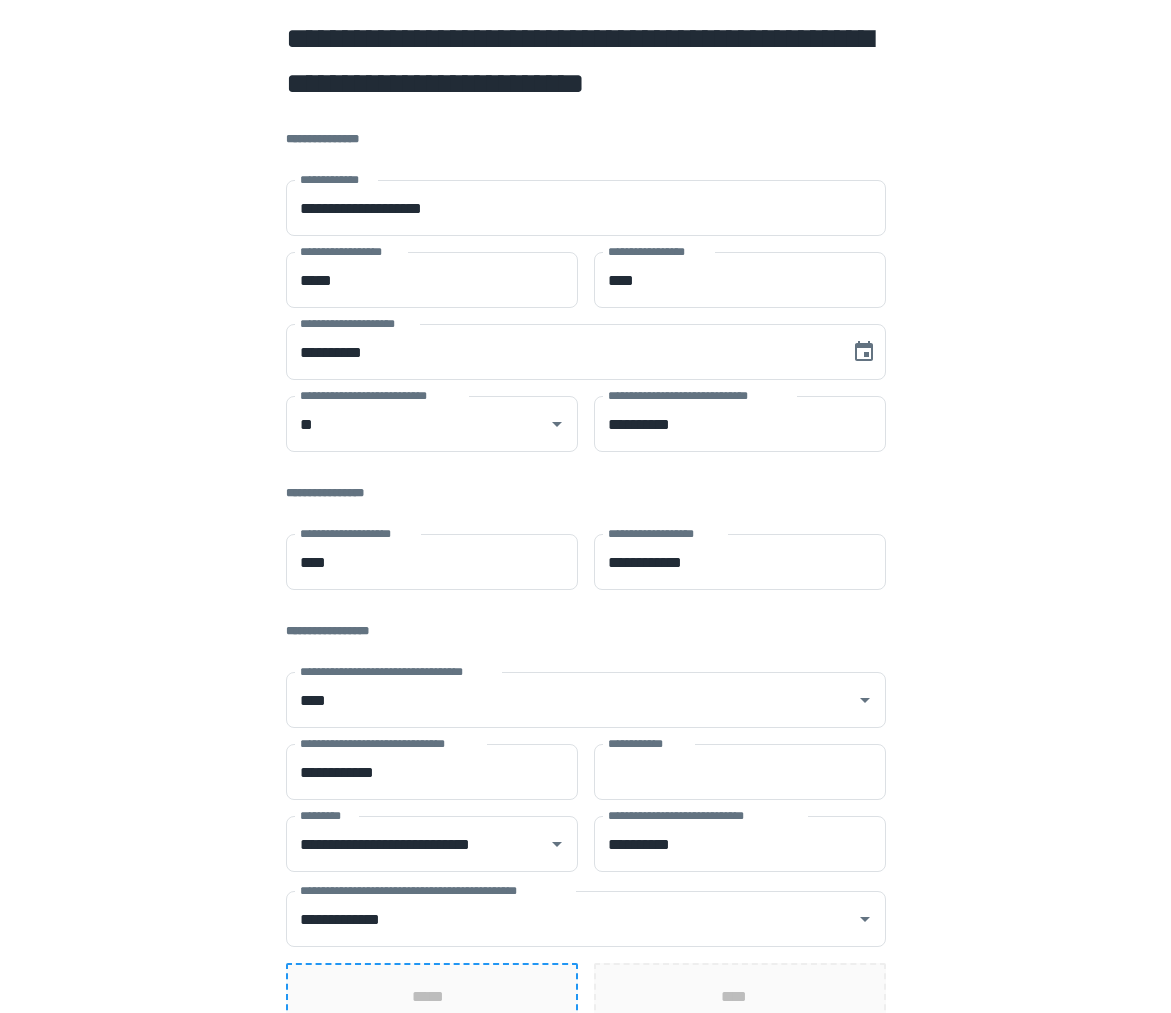 scroll, scrollTop: 103, scrollLeft: 0, axis: vertical 